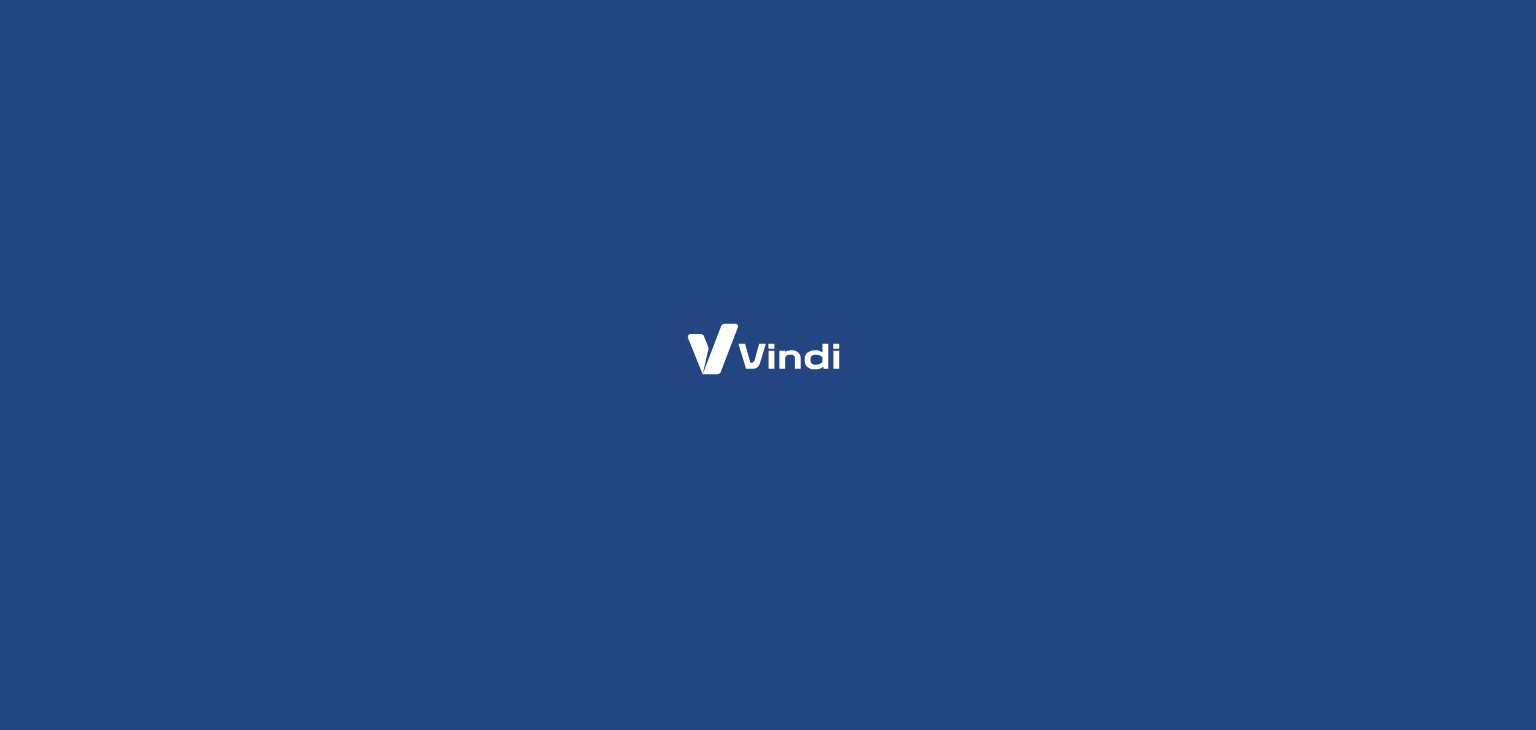 scroll, scrollTop: 0, scrollLeft: 0, axis: both 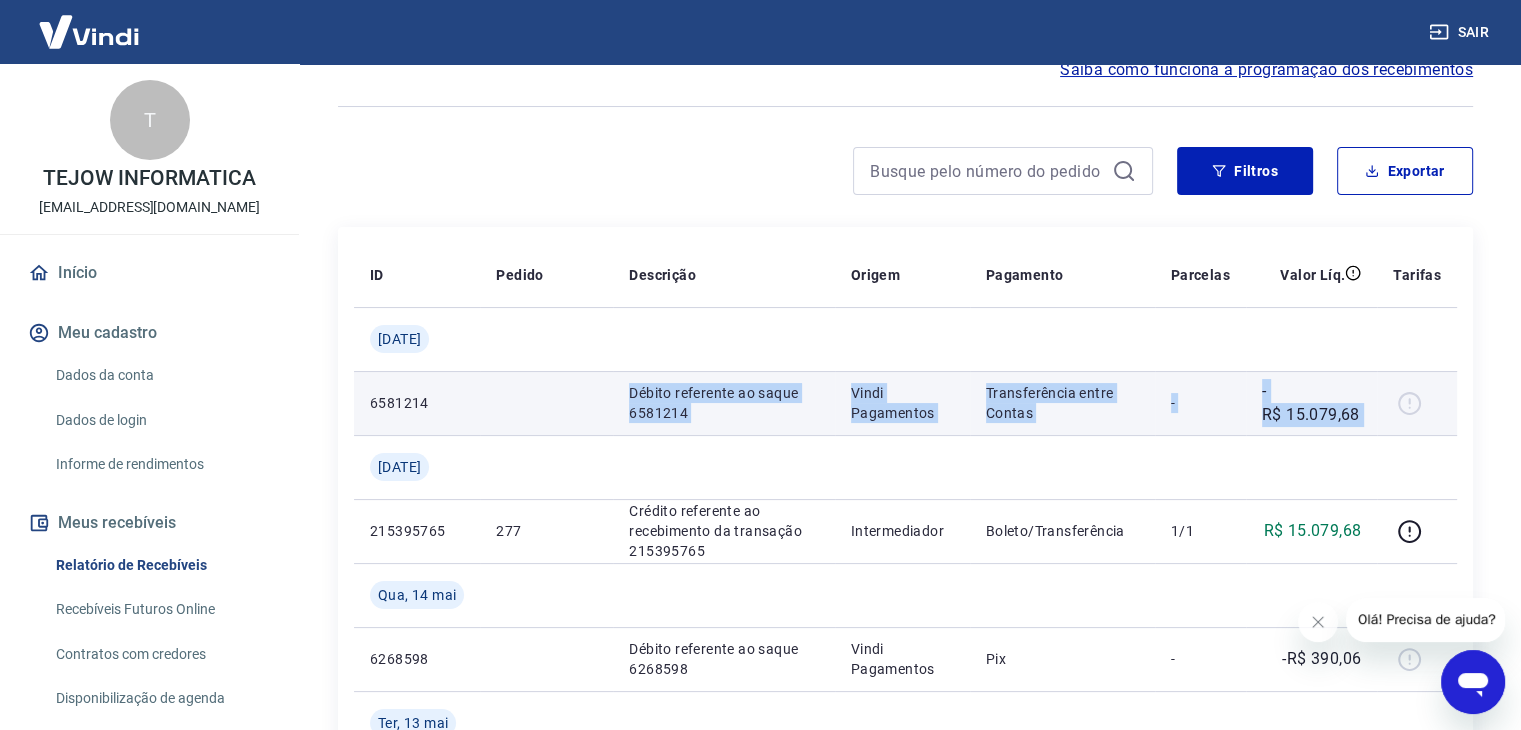 drag, startPoint x: 604, startPoint y: 381, endPoint x: 1388, endPoint y: 423, distance: 785.1242 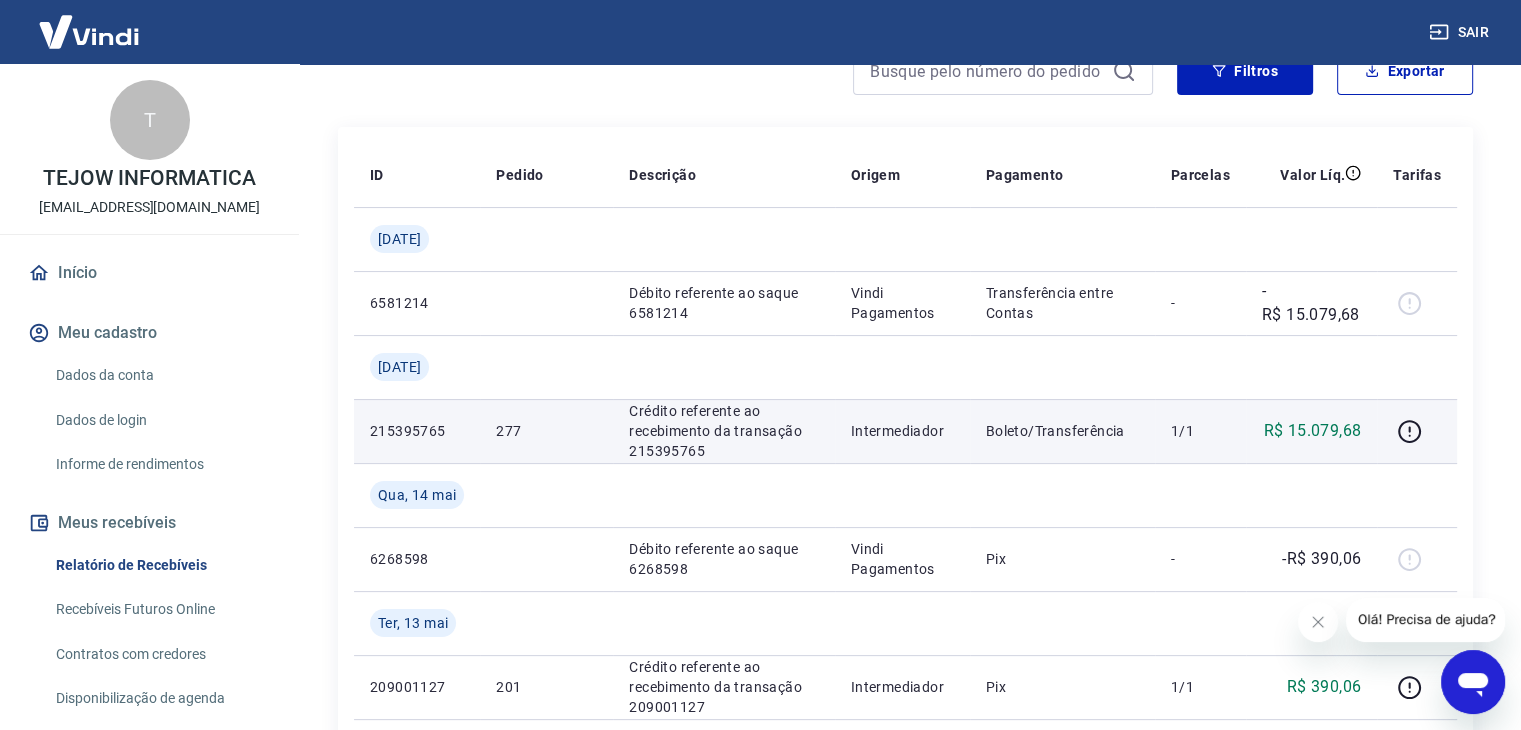 scroll, scrollTop: 200, scrollLeft: 0, axis: vertical 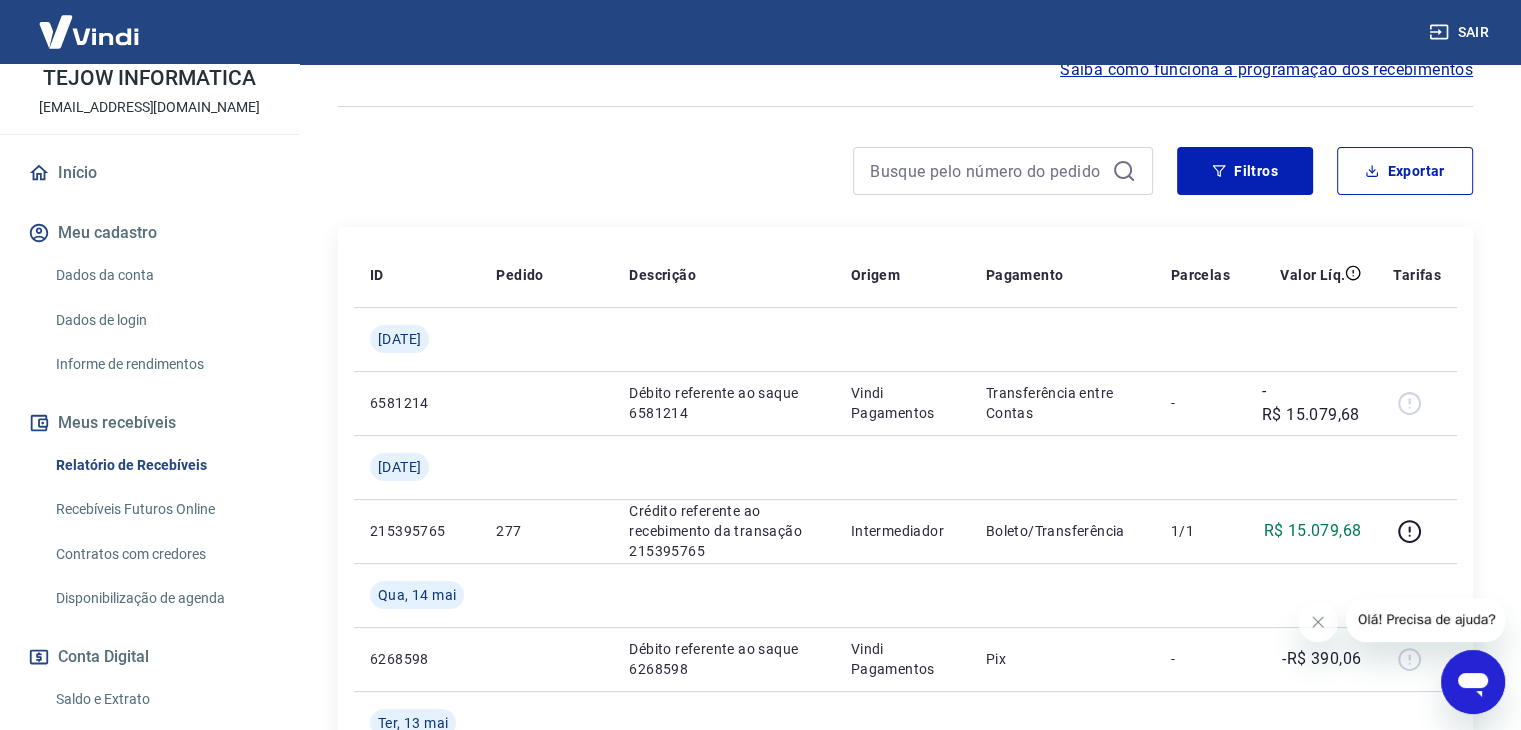 click 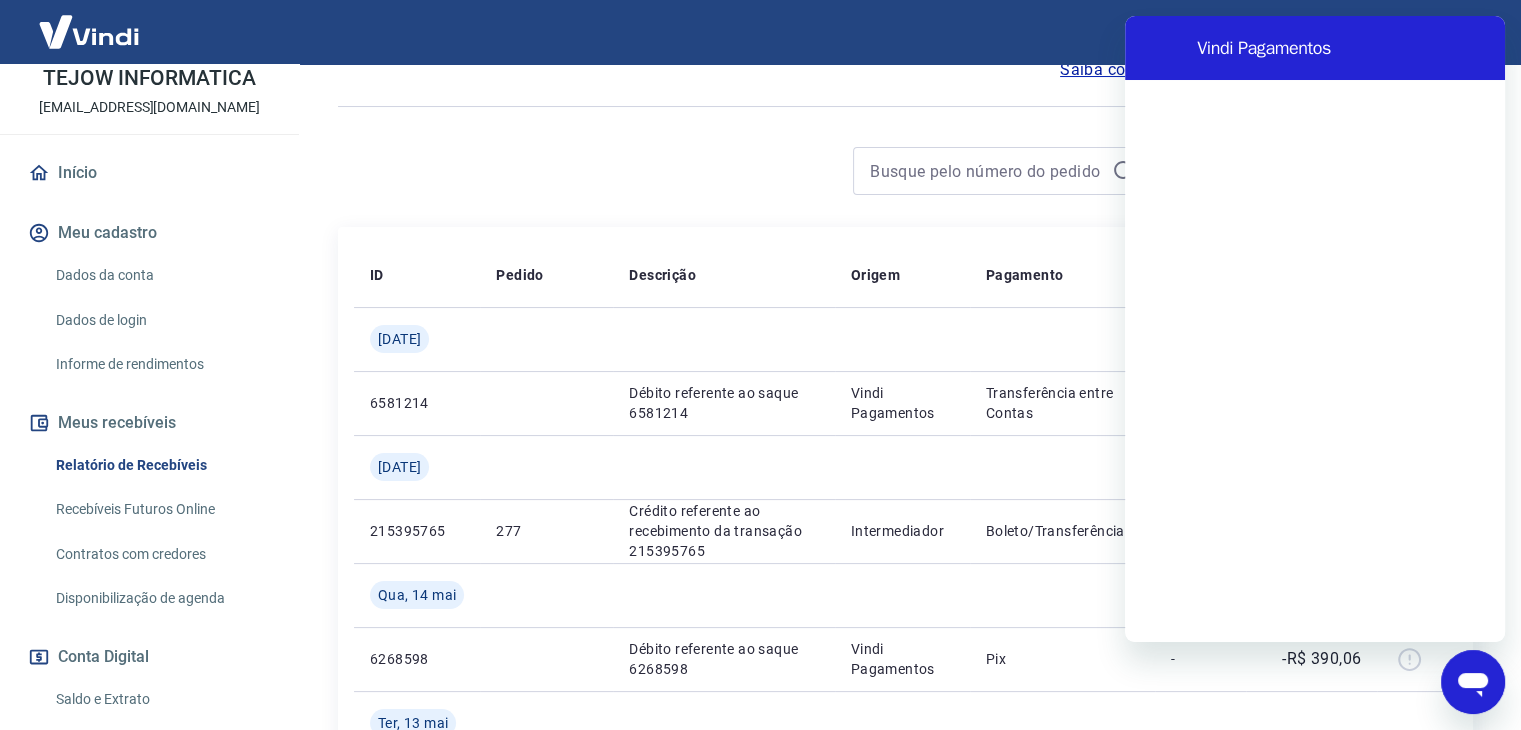 scroll, scrollTop: 0, scrollLeft: 0, axis: both 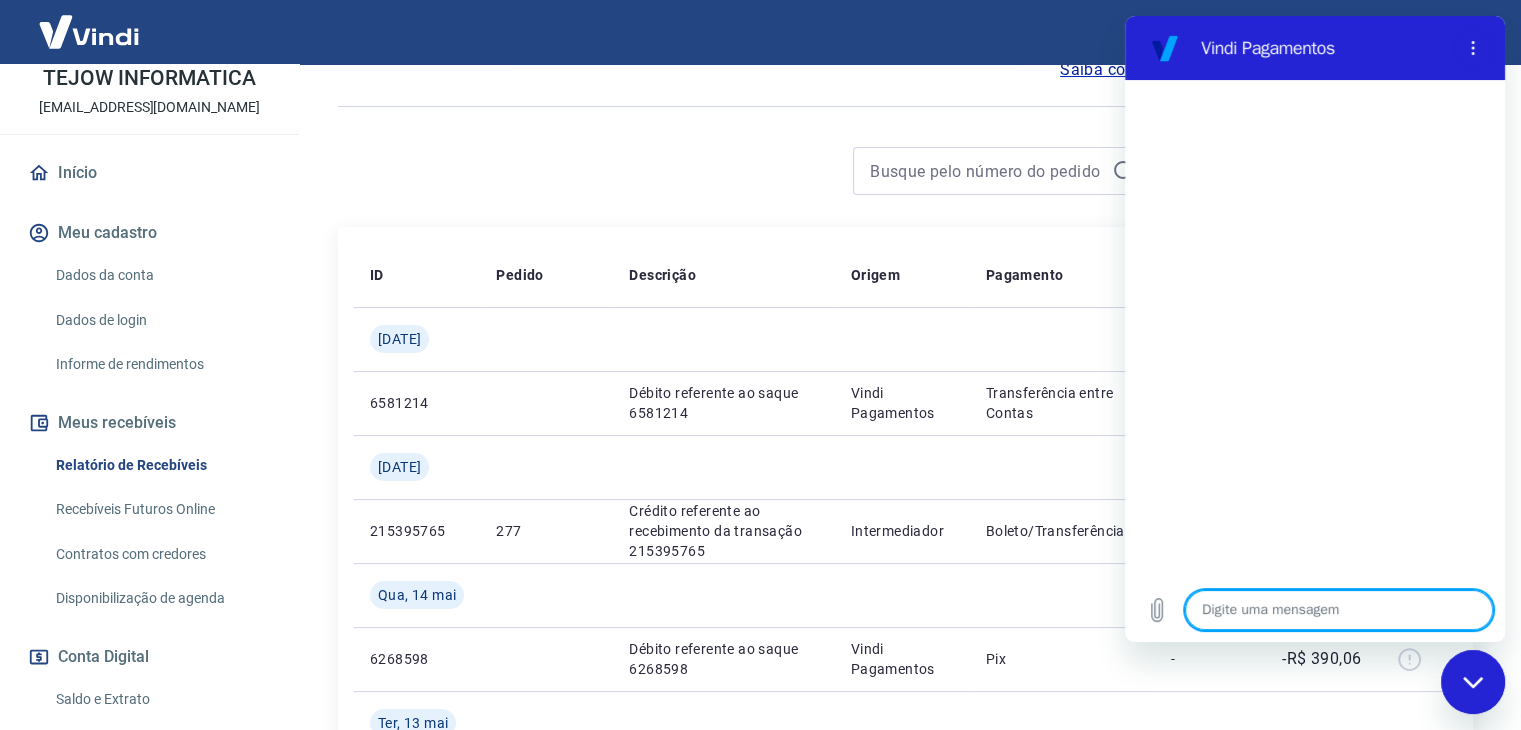 click at bounding box center (1339, 610) 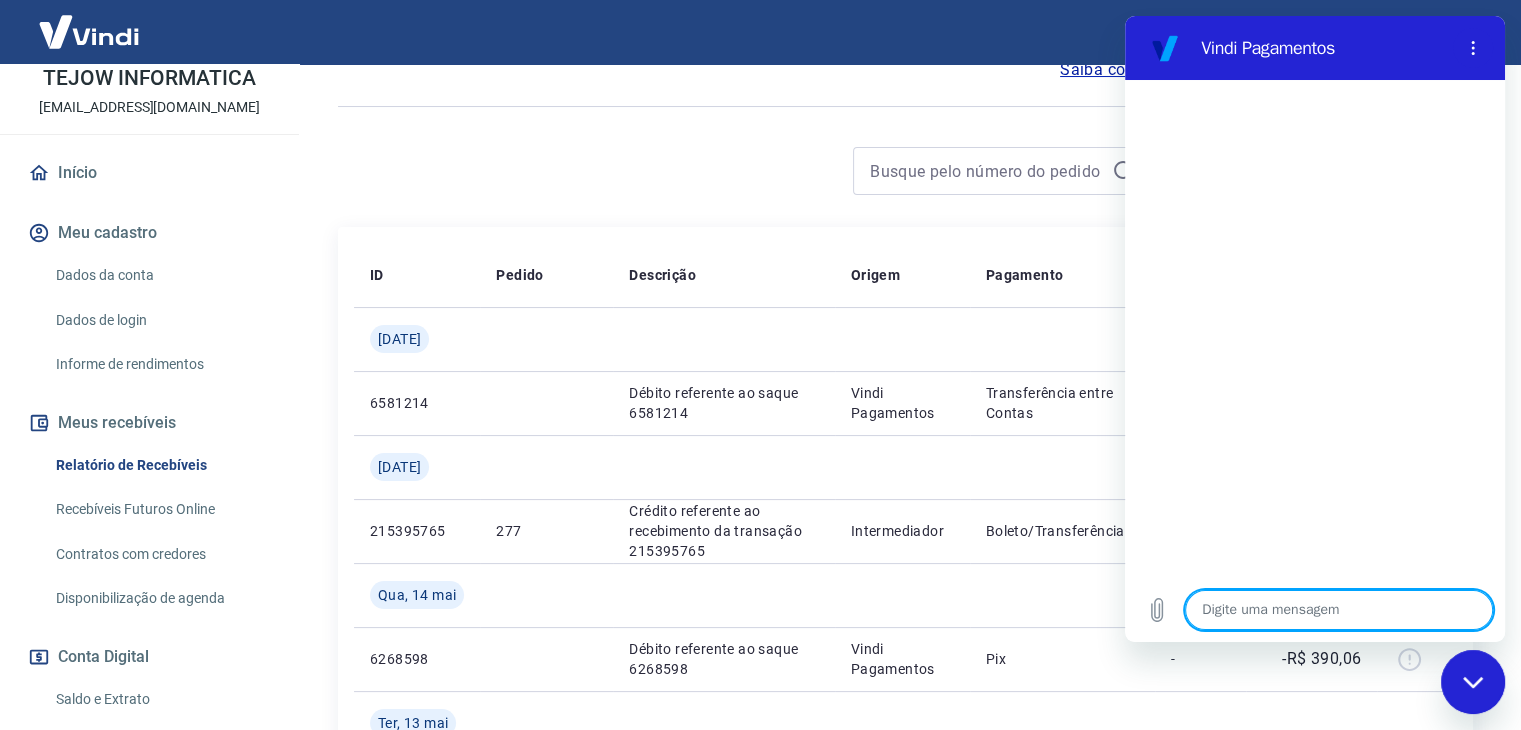 type on "b" 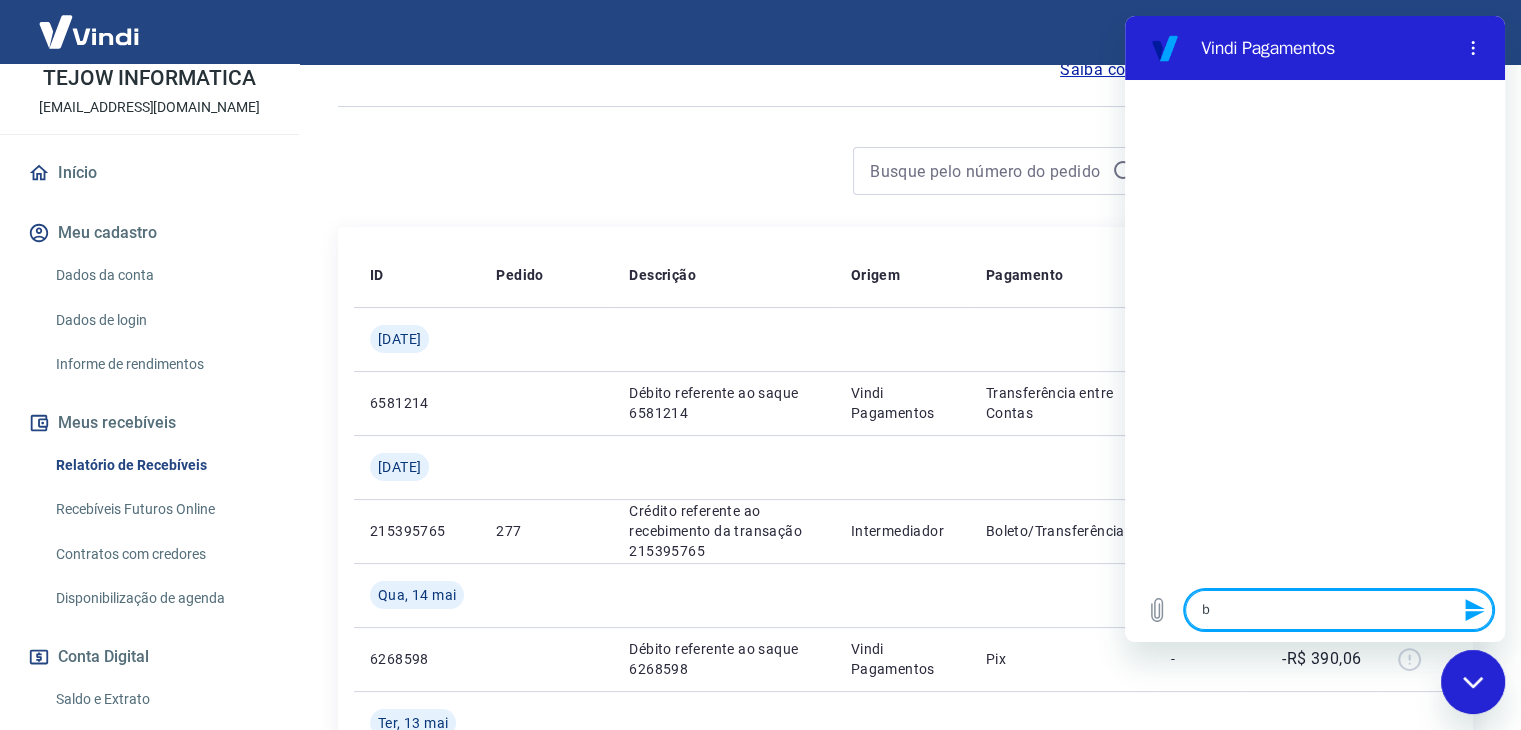 type on "bo" 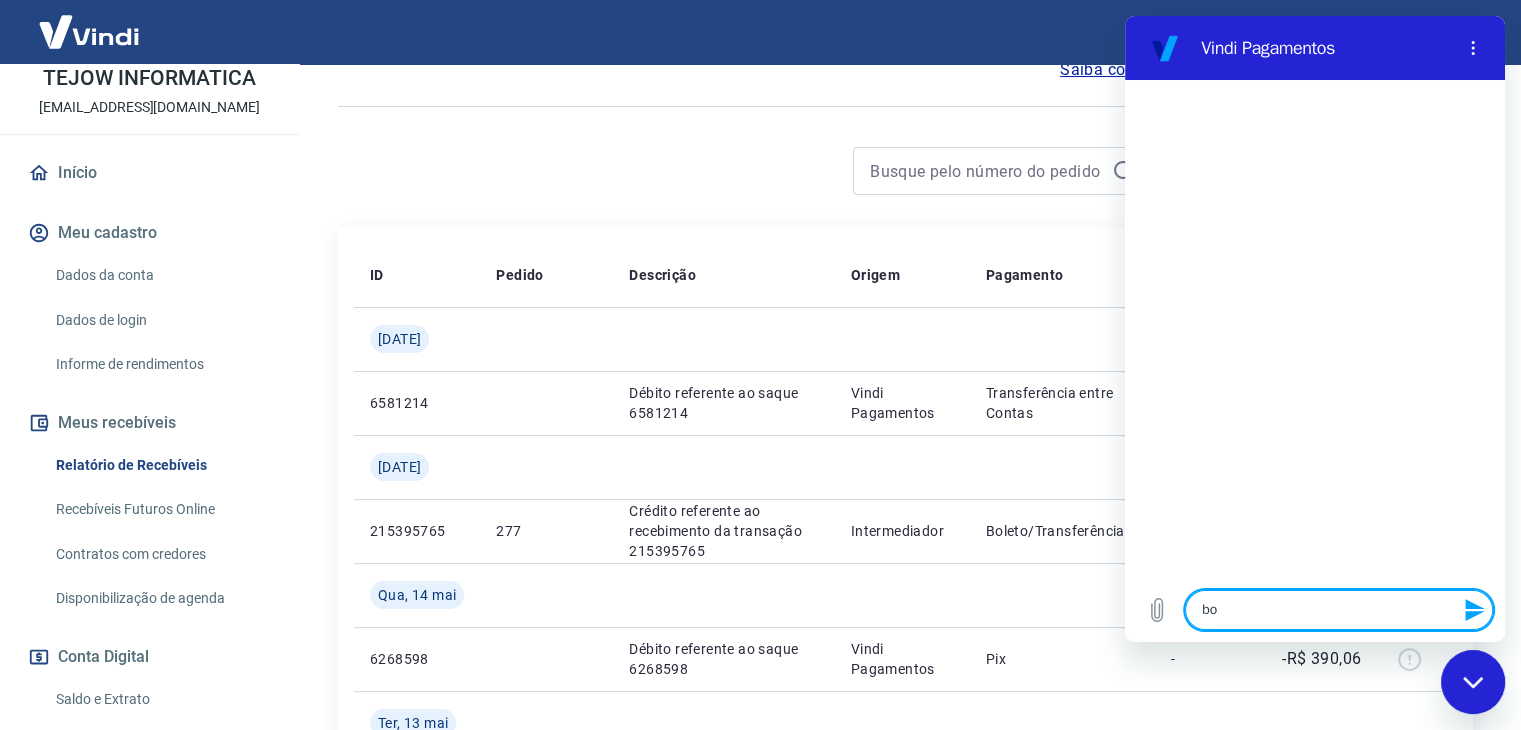 type on "boa" 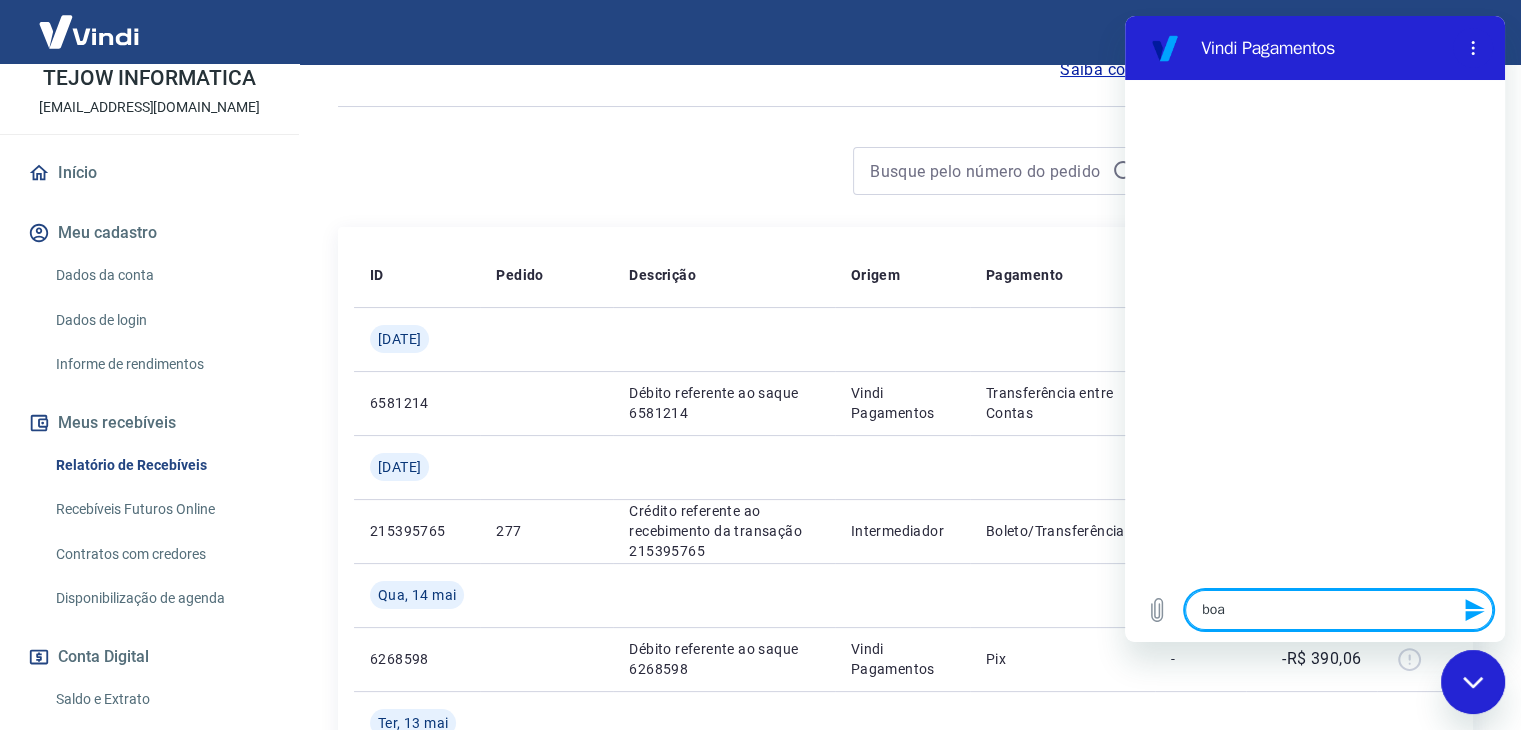 type on "boa" 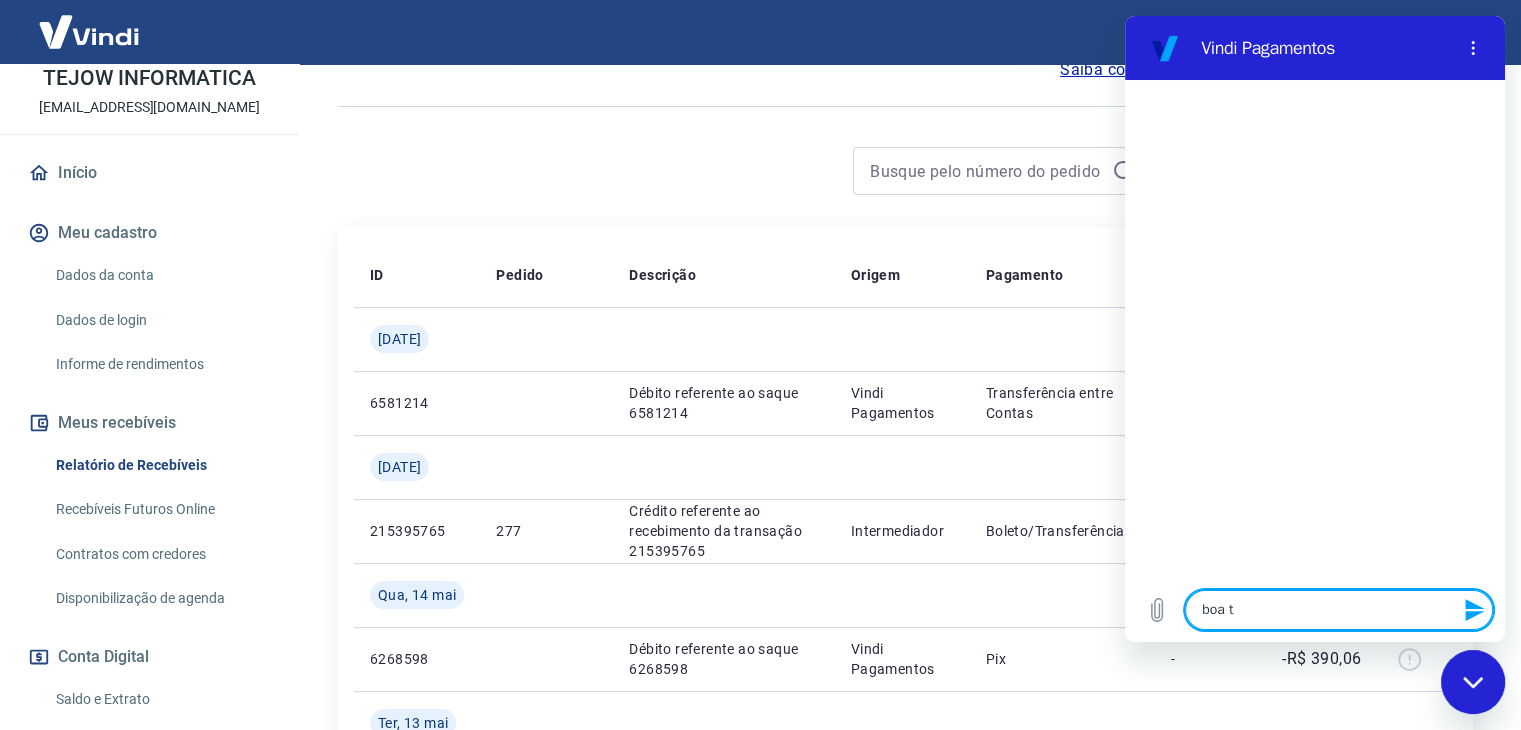 type on "boa ta" 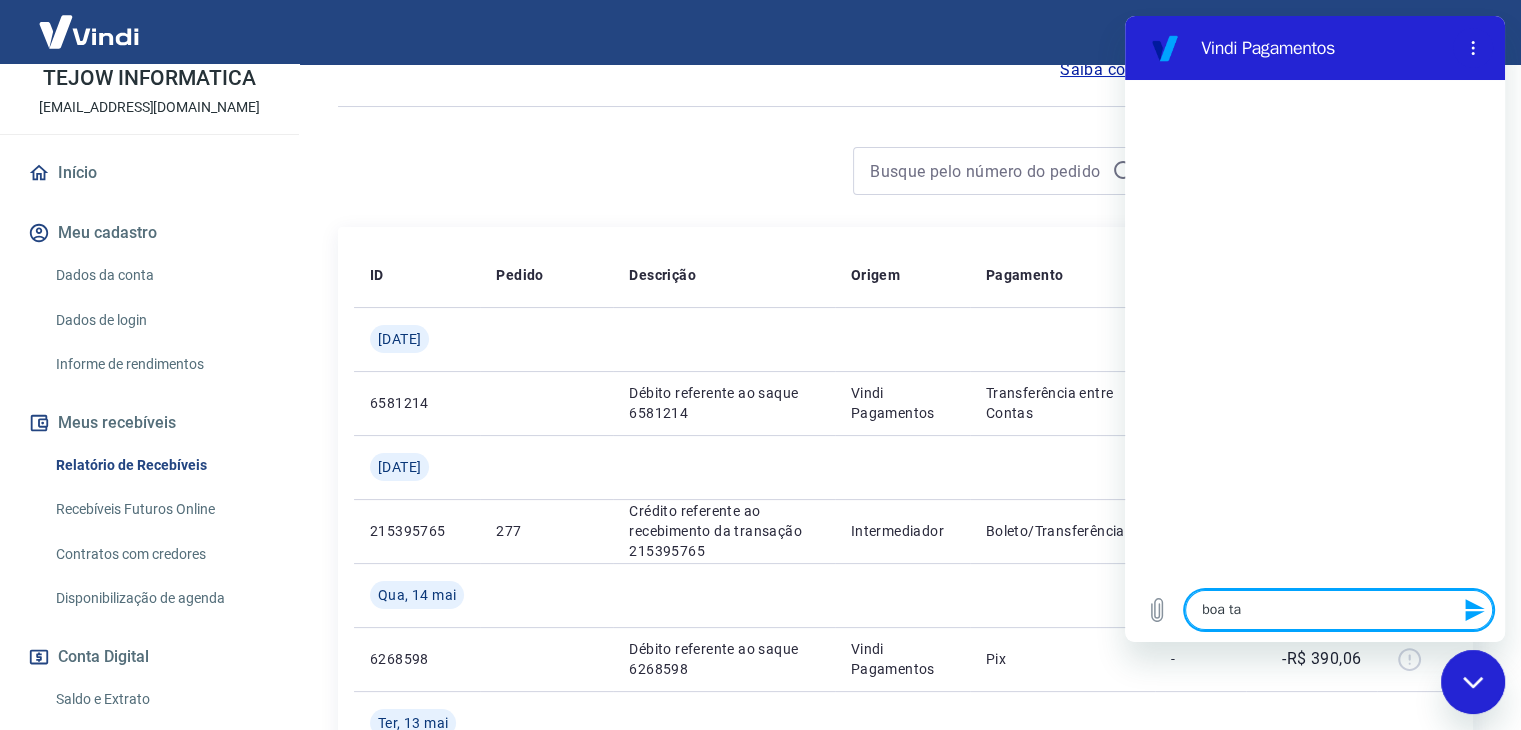 type on "boa tar" 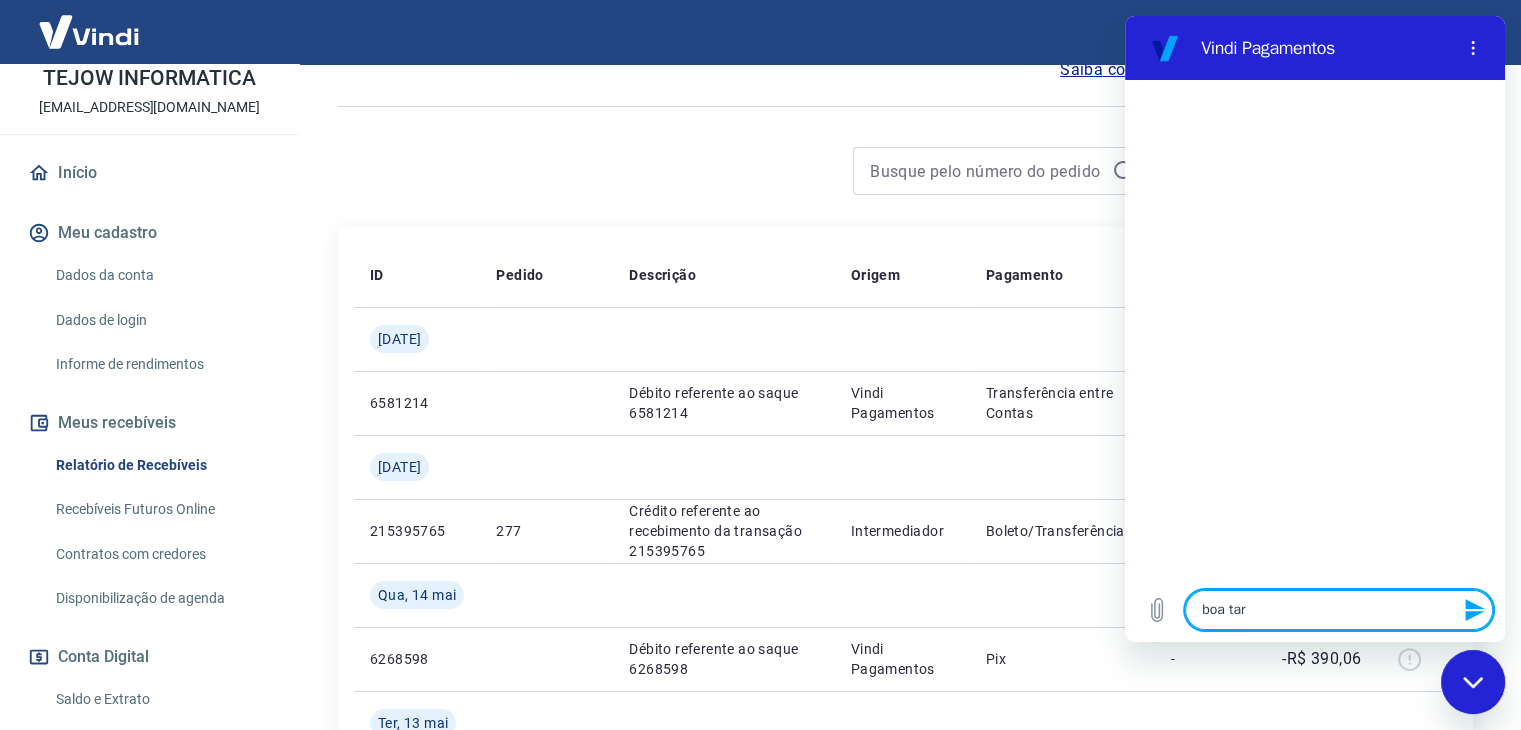 type on "boa tard" 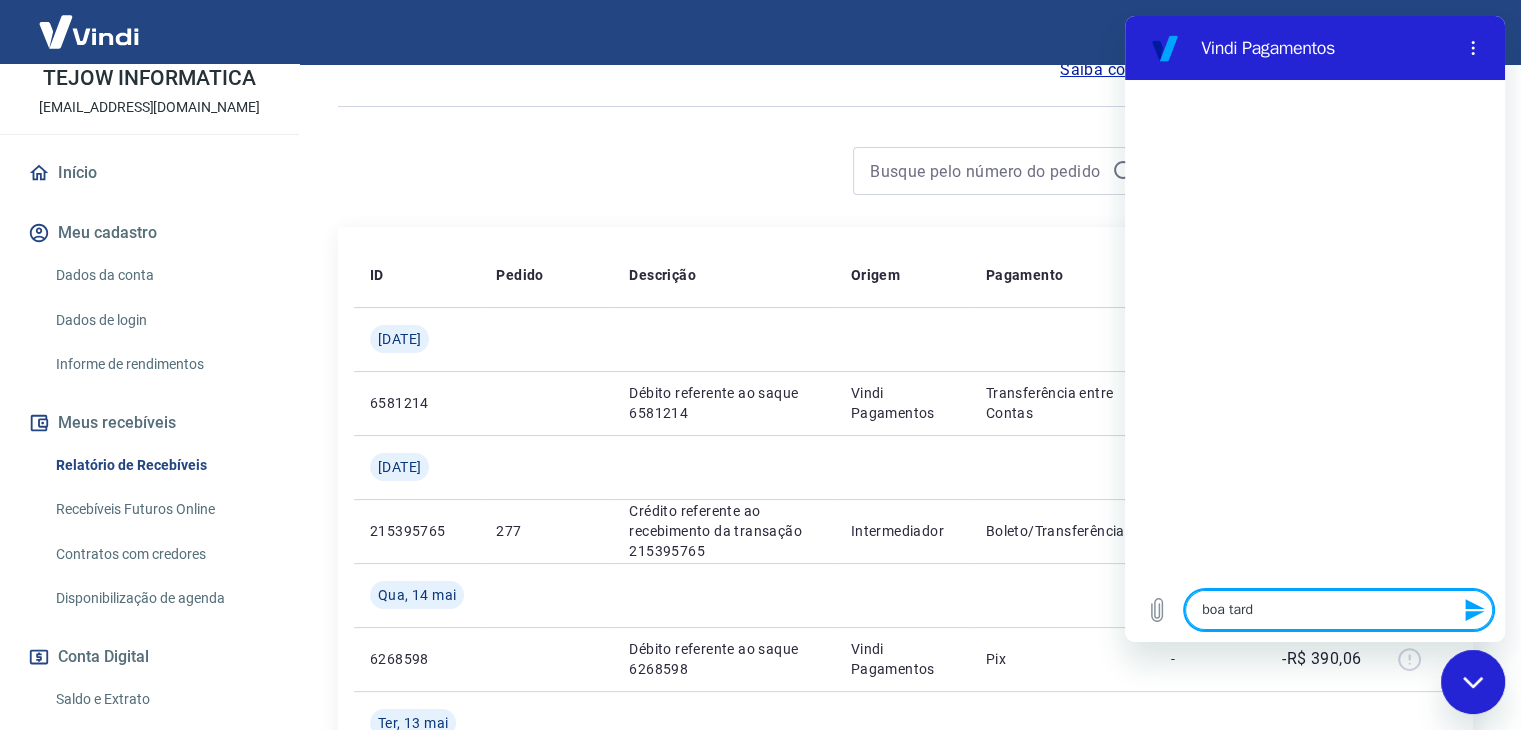 type on "boa tarde" 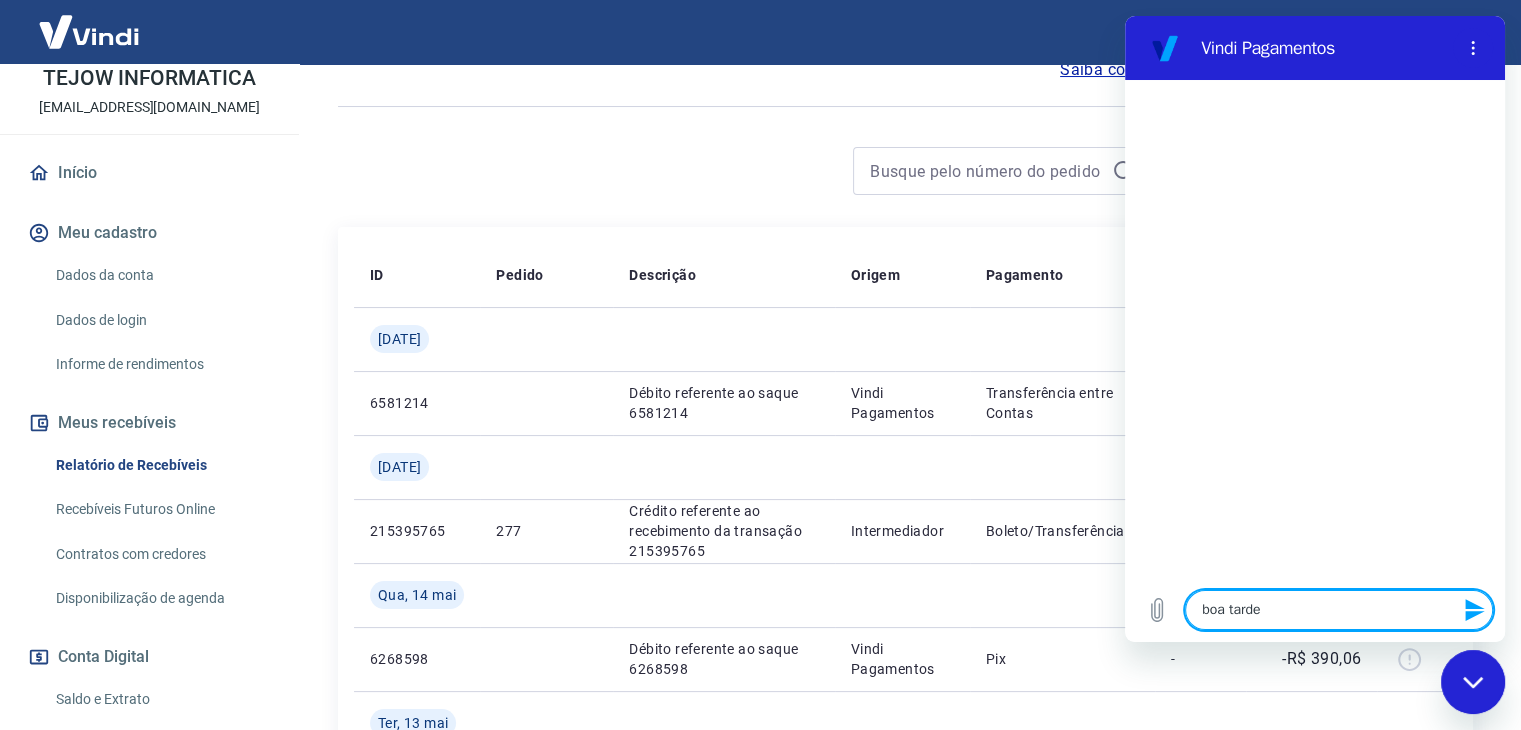 type 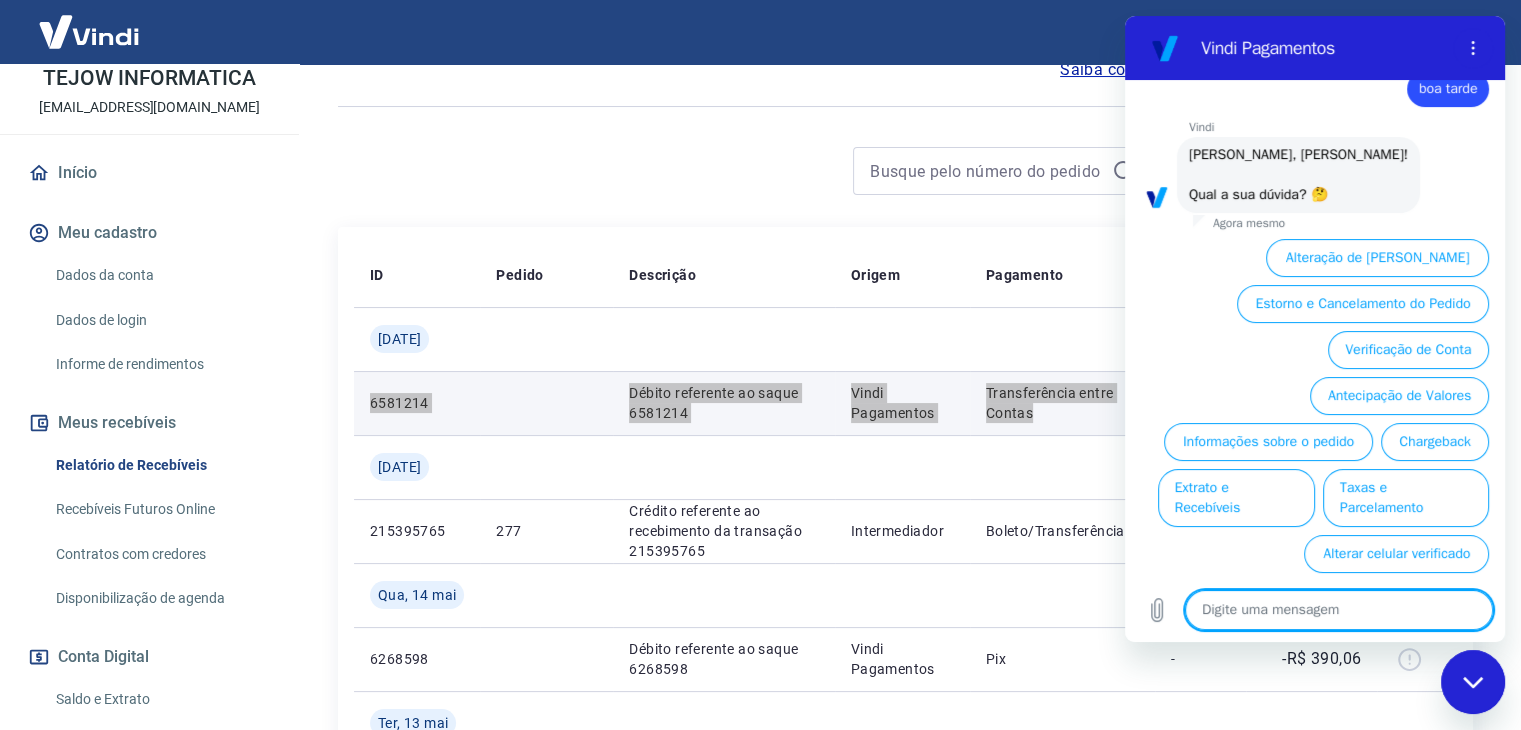scroll, scrollTop: 72, scrollLeft: 0, axis: vertical 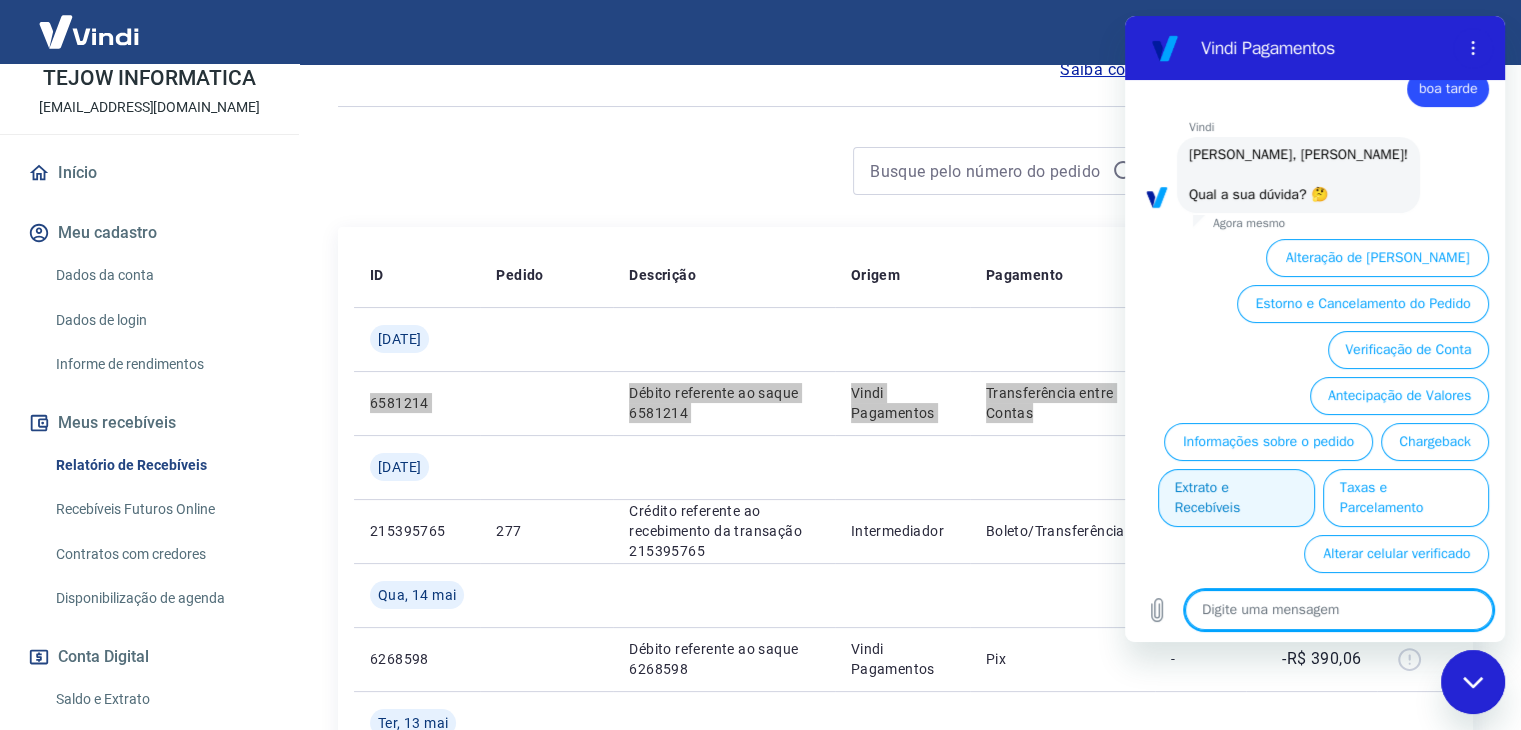 click on "Extrato e Recebíveis" at bounding box center (1236, 498) 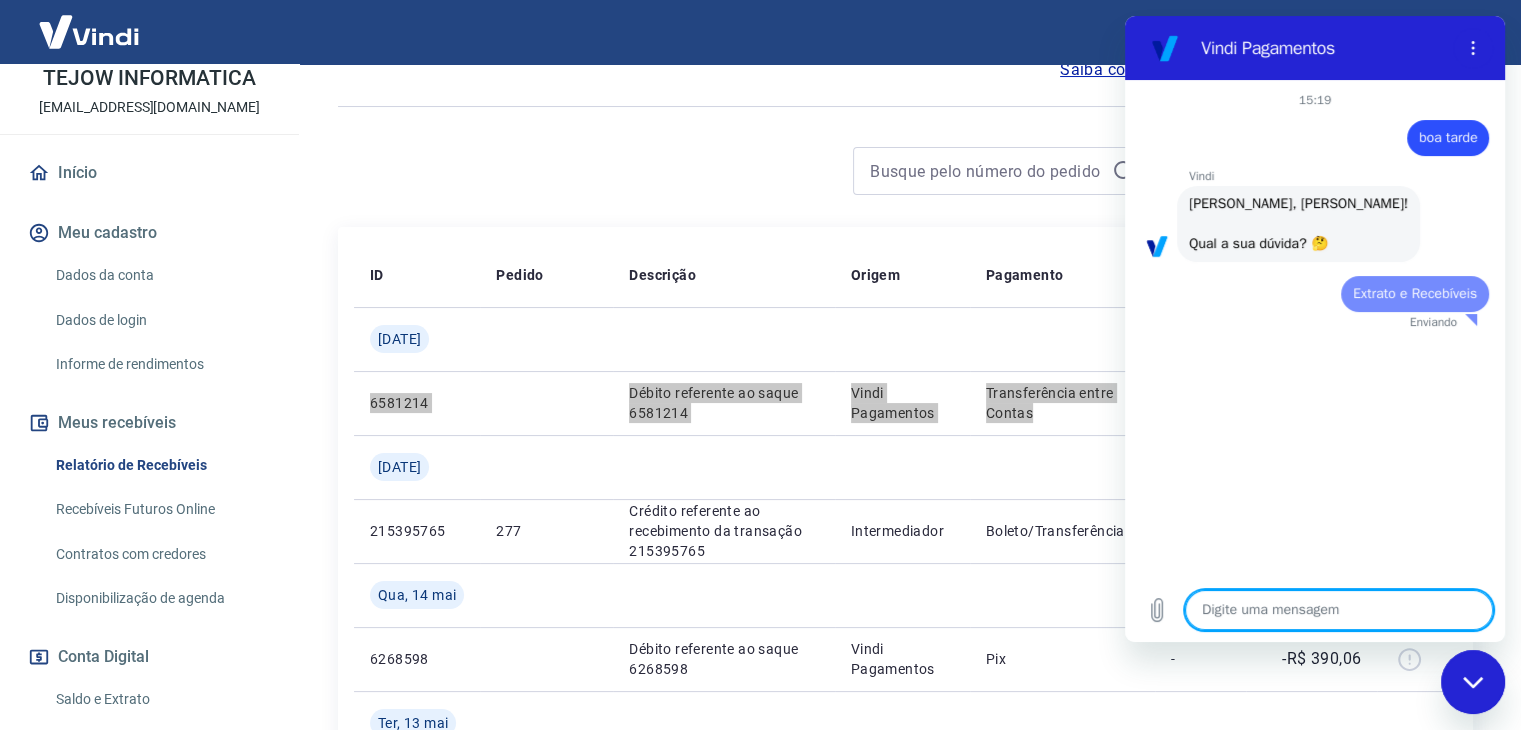 scroll, scrollTop: 0, scrollLeft: 0, axis: both 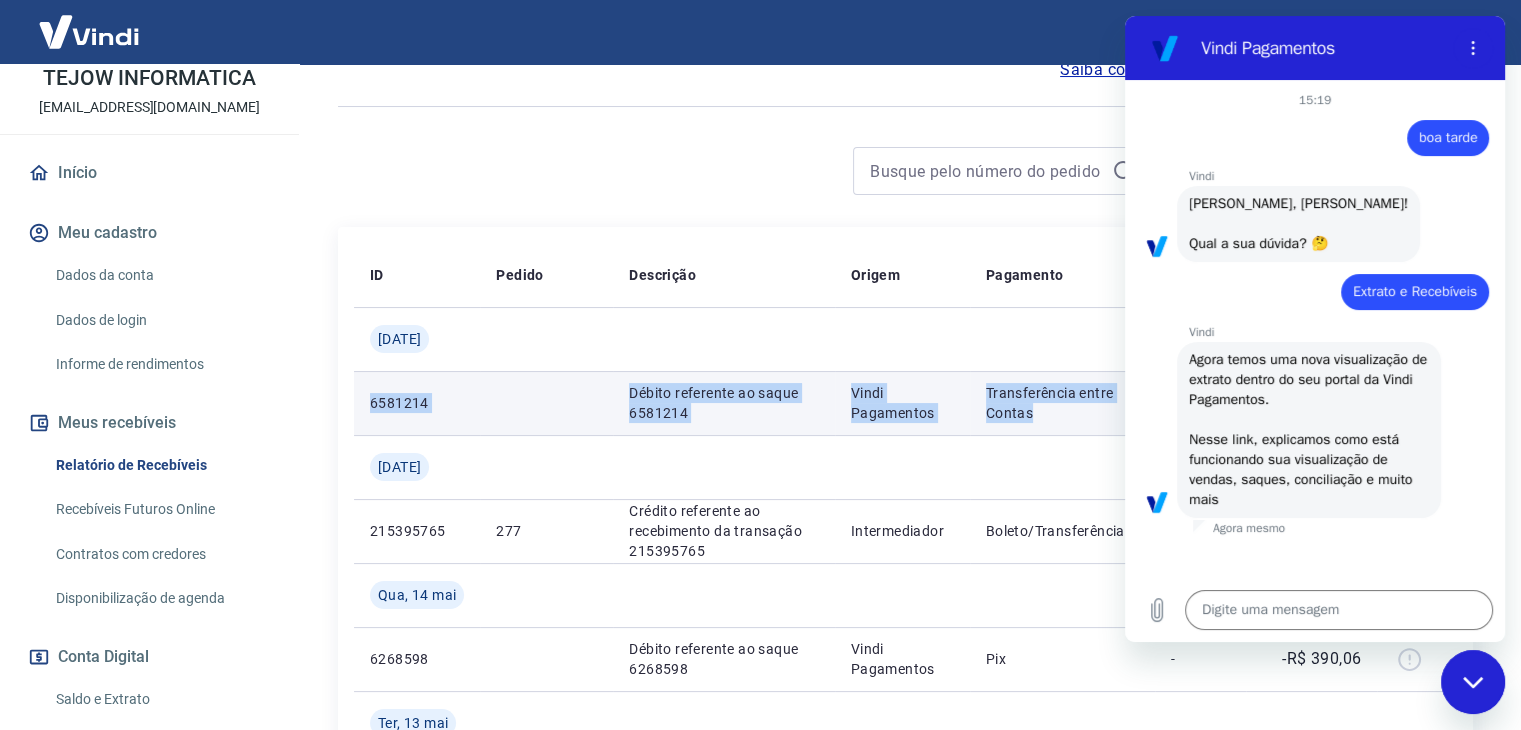 click on "6581214" at bounding box center [417, 403] 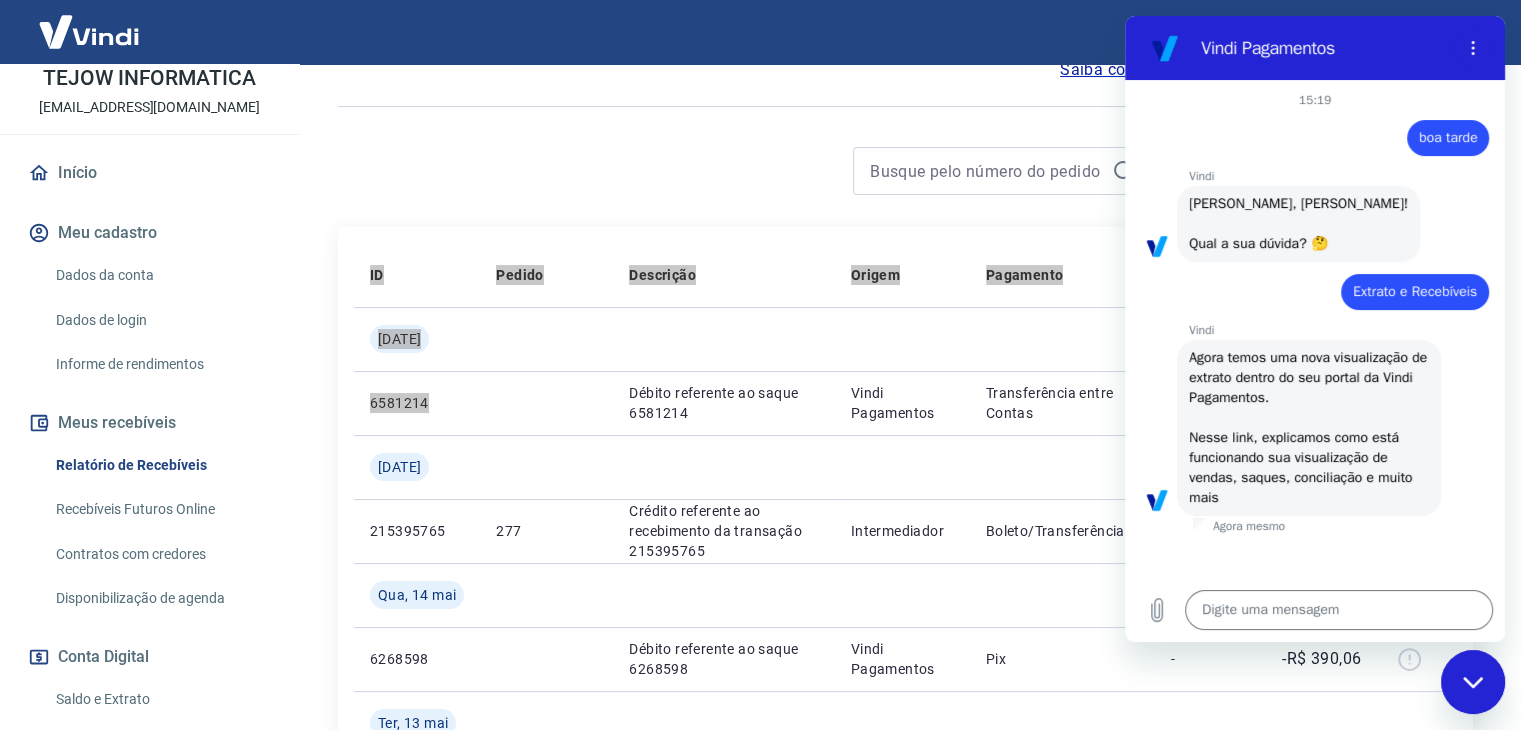 drag, startPoint x: 420, startPoint y: 399, endPoint x: 352, endPoint y: 393, distance: 68.26419 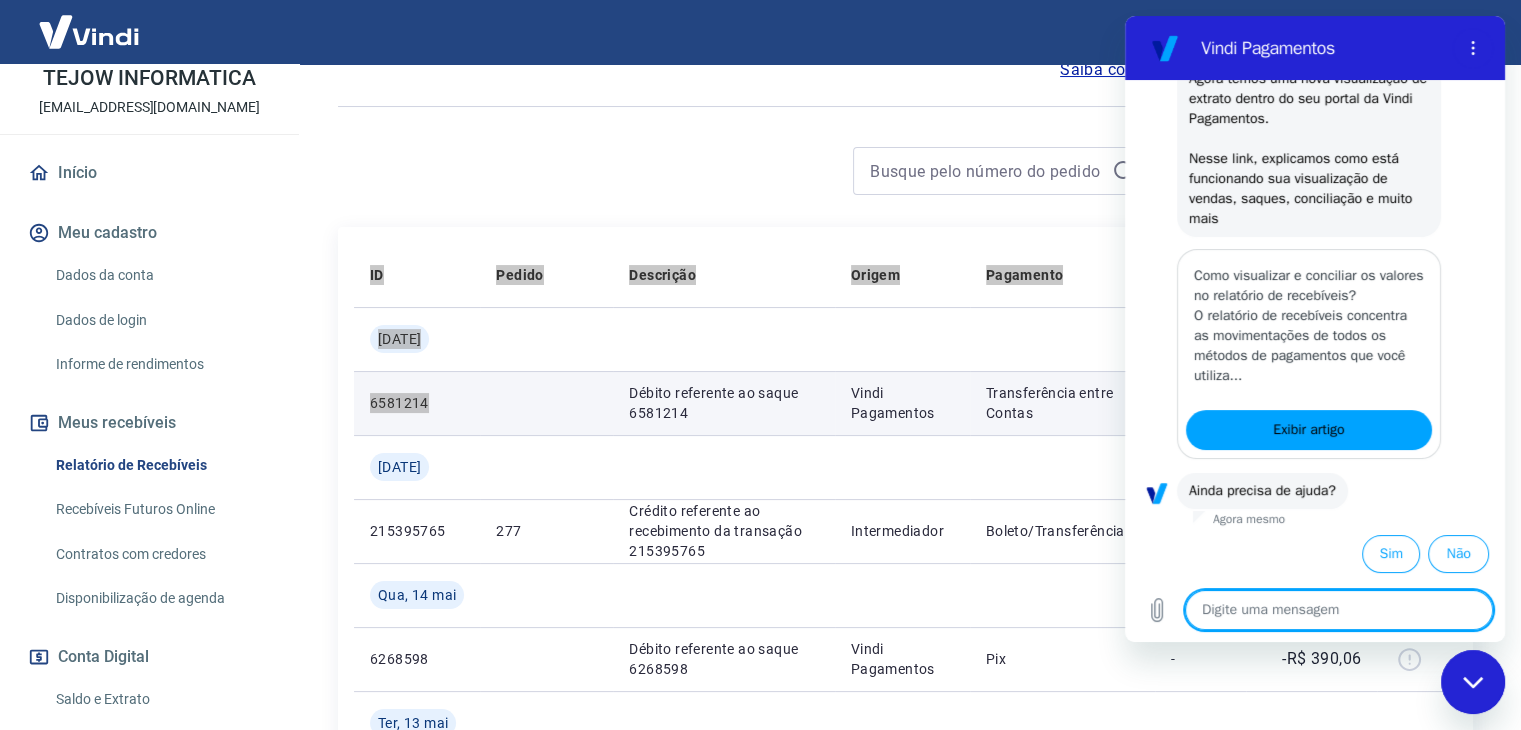 scroll, scrollTop: 298, scrollLeft: 0, axis: vertical 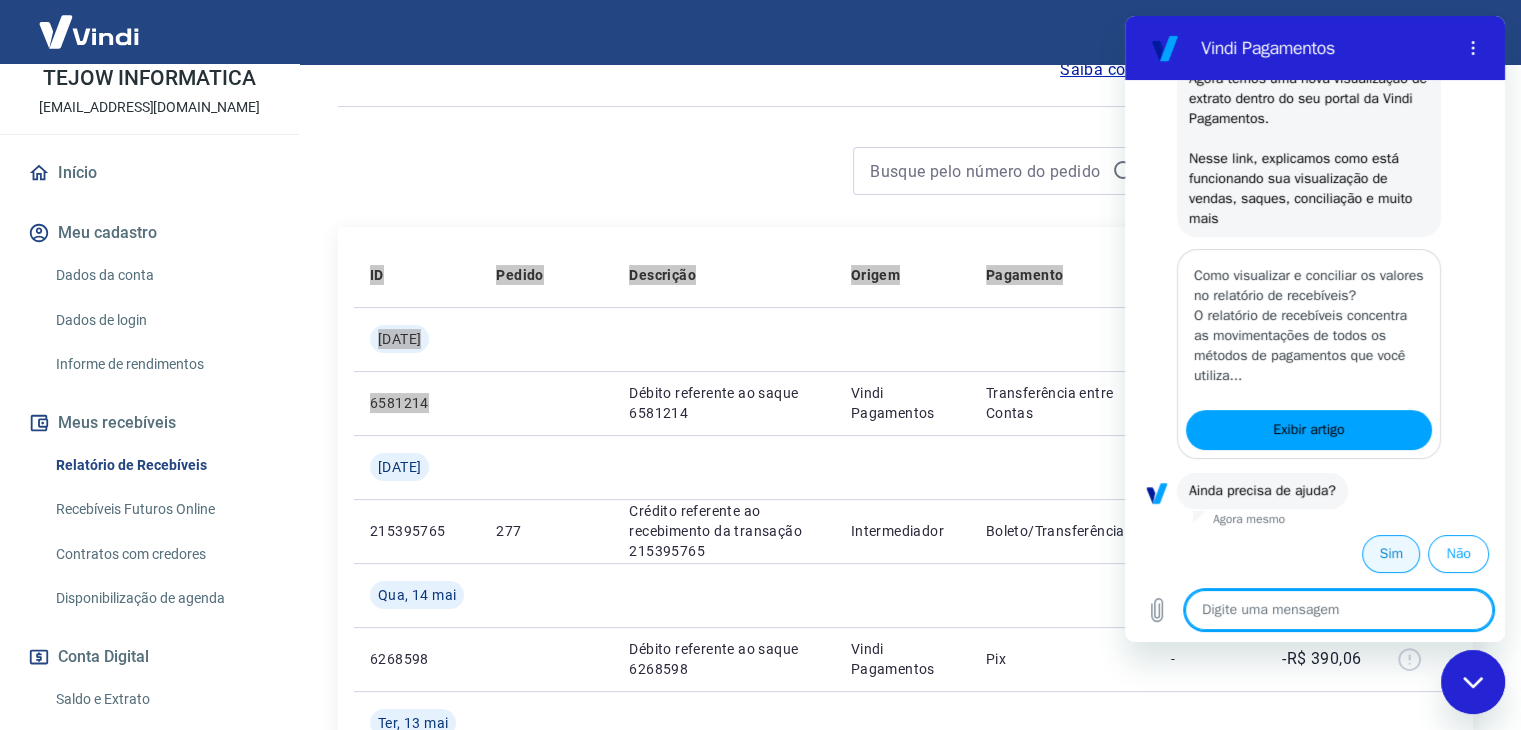 click on "Sim" at bounding box center (1391, 554) 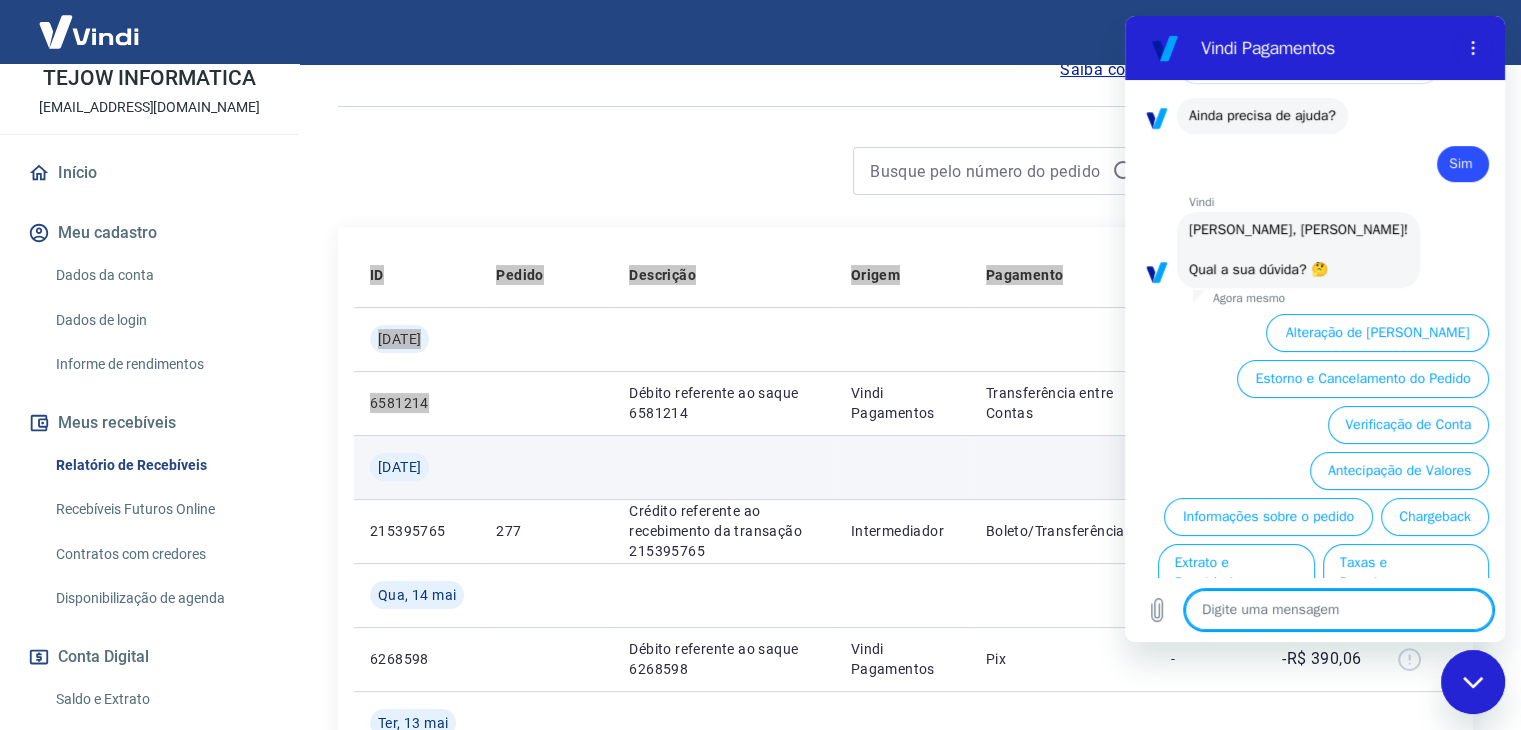 scroll, scrollTop: 772, scrollLeft: 0, axis: vertical 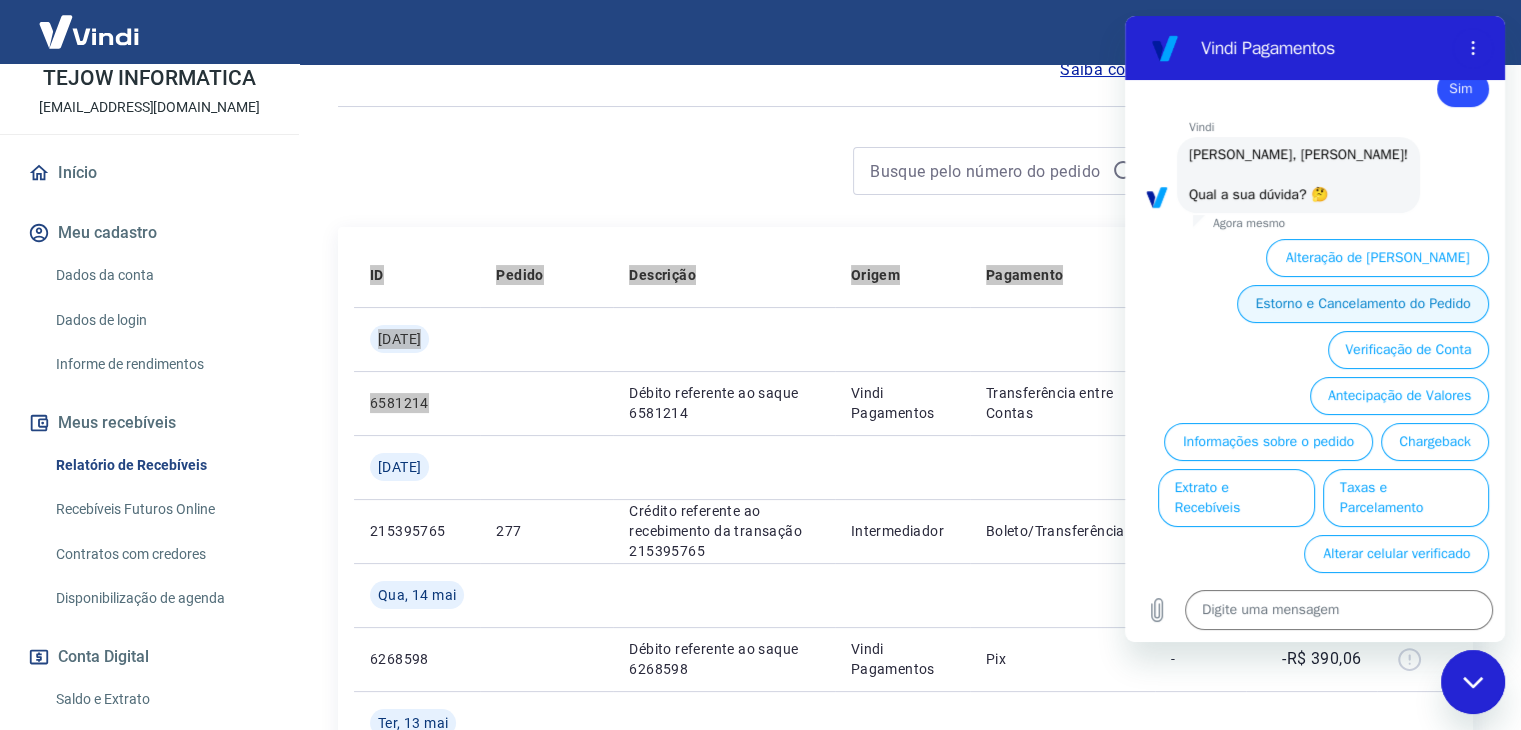 click on "Estorno e Cancelamento do Pedido" at bounding box center (1363, 304) 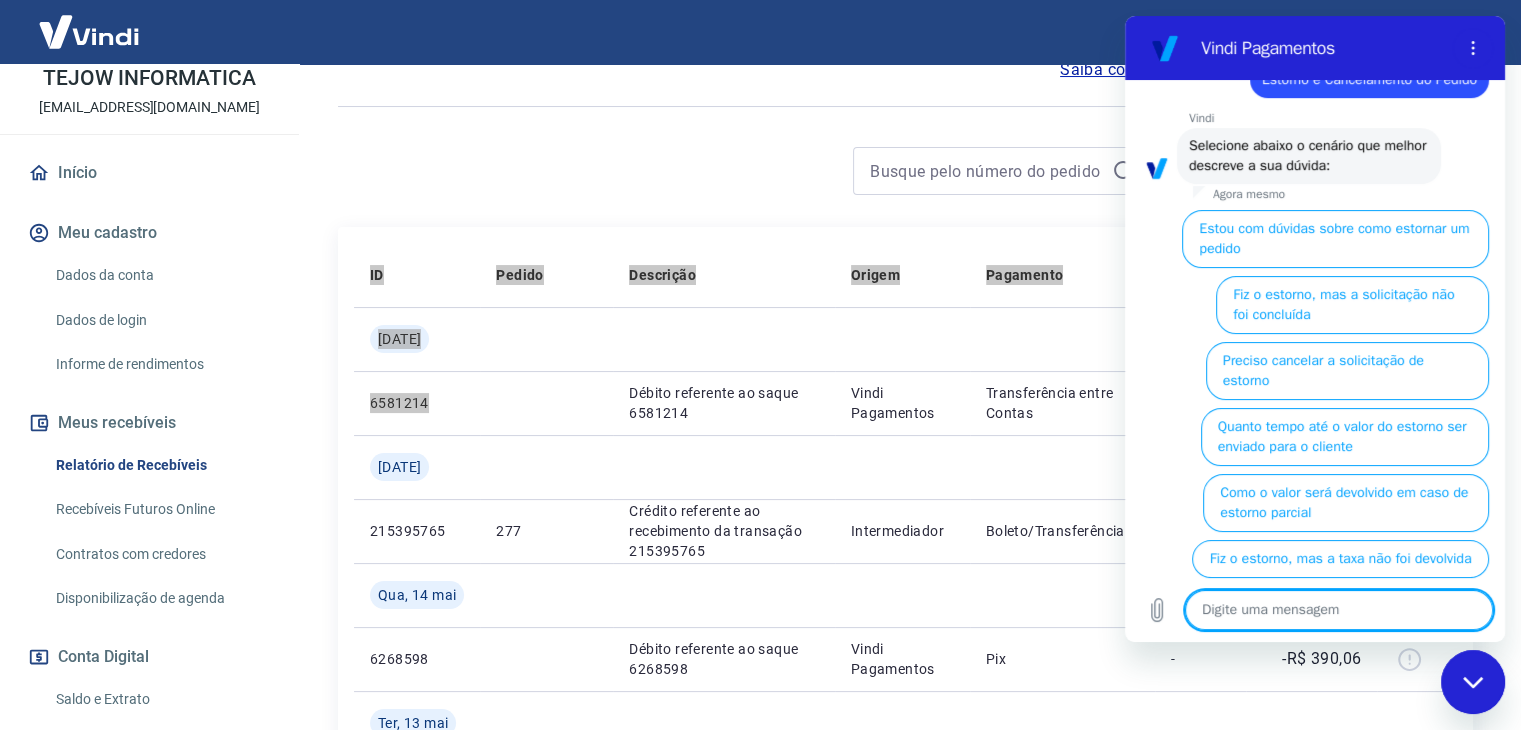 scroll, scrollTop: 894, scrollLeft: 0, axis: vertical 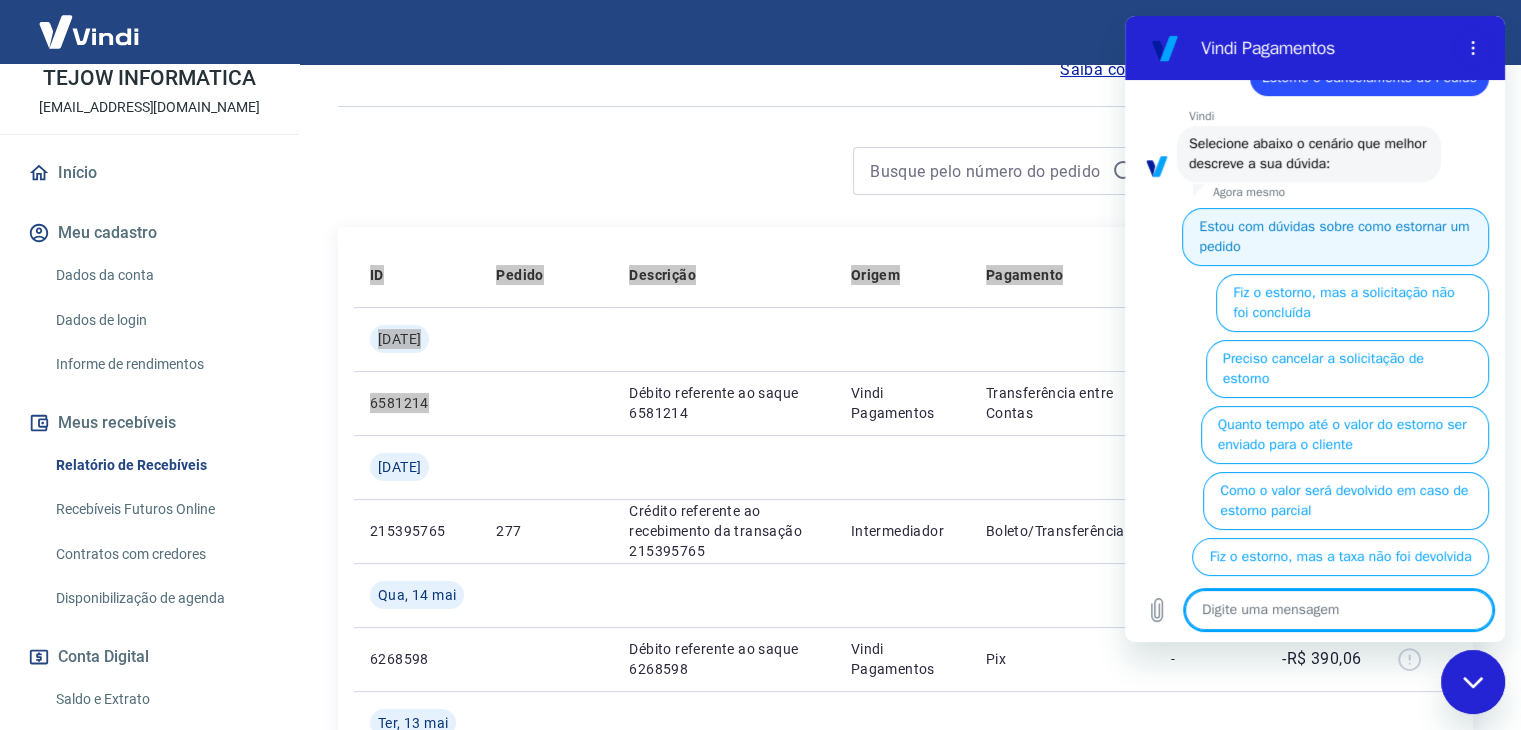 click on "Estou com dúvidas sobre como estornar um pedido" at bounding box center [1335, 237] 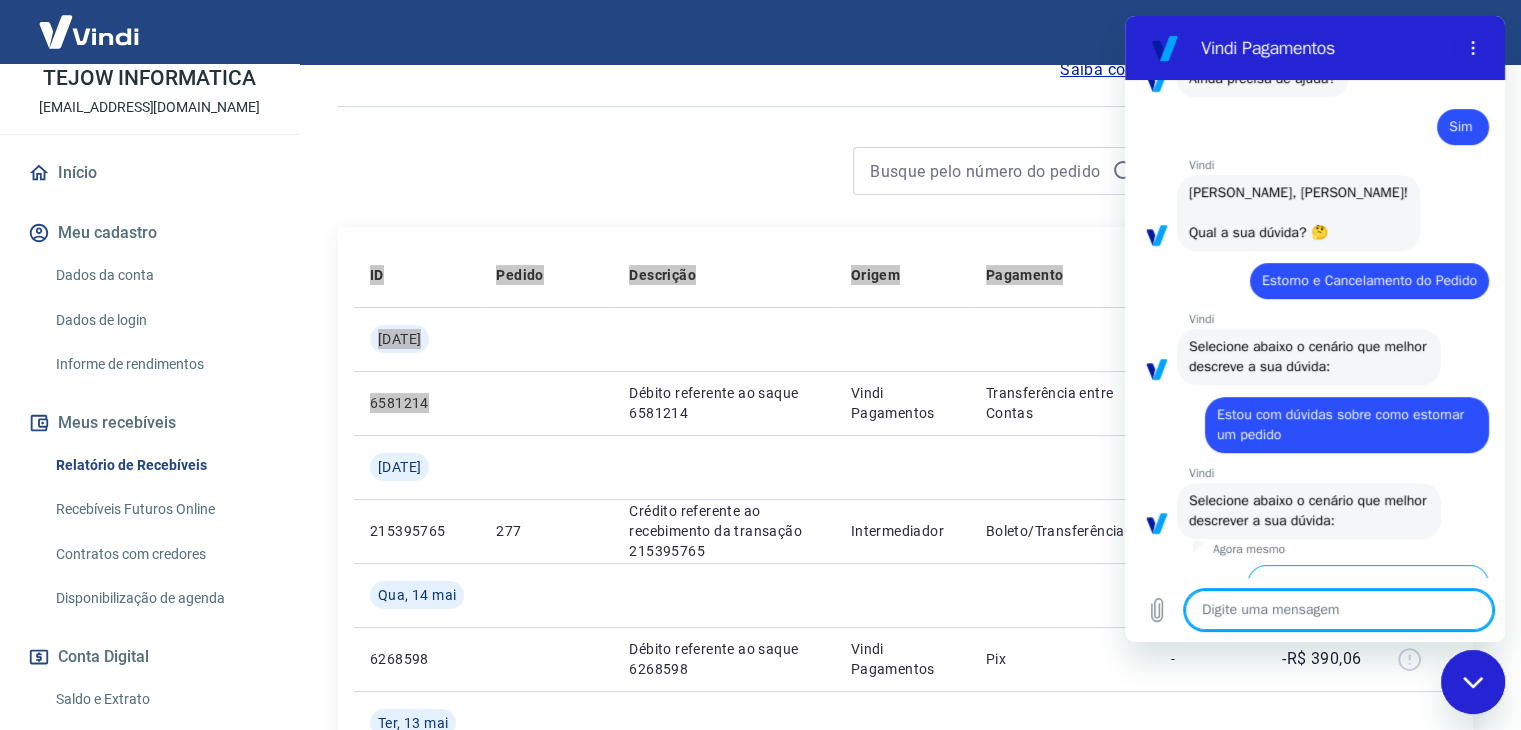 scroll, scrollTop: 832, scrollLeft: 0, axis: vertical 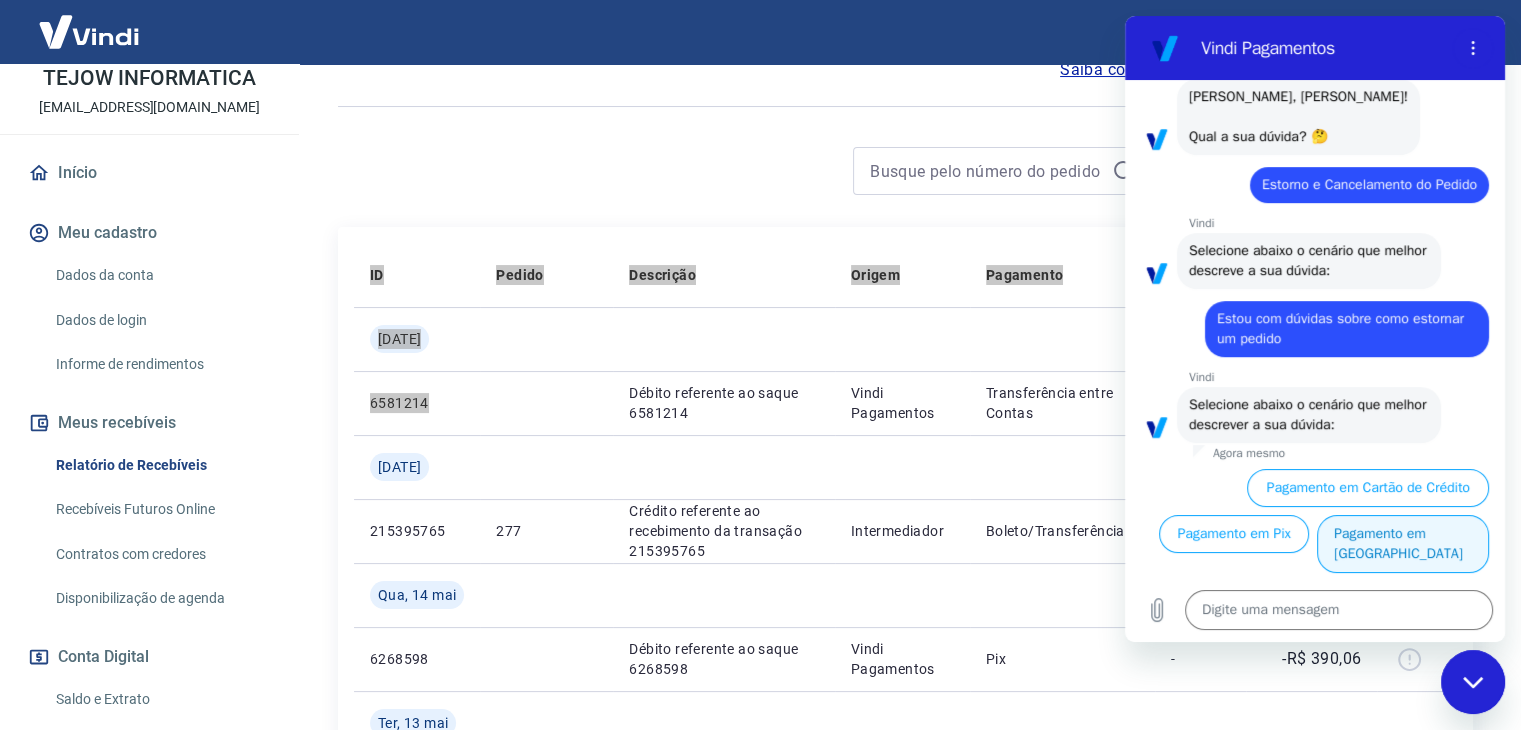 click on "Pagamento em [GEOGRAPHIC_DATA]" at bounding box center (1403, 544) 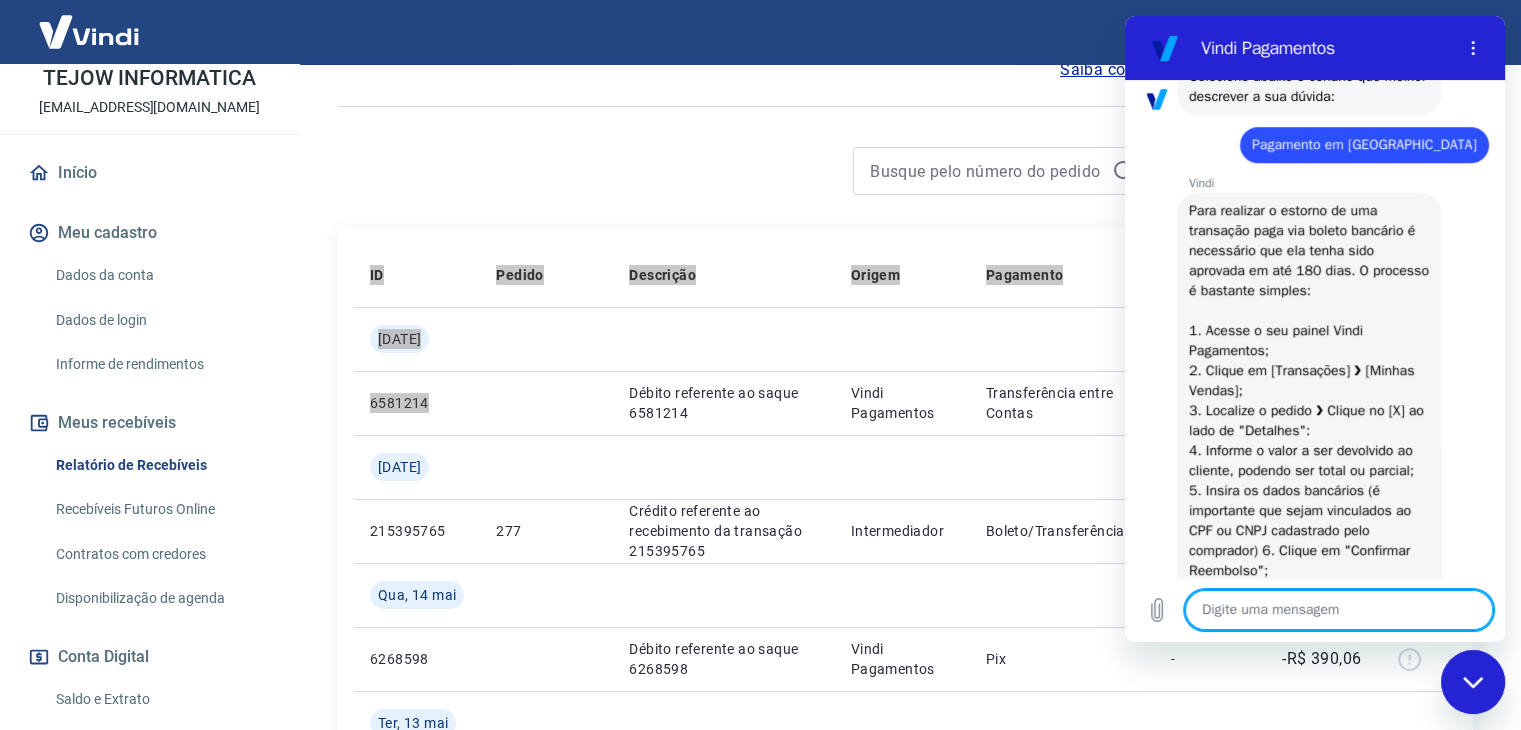 scroll, scrollTop: 1226, scrollLeft: 0, axis: vertical 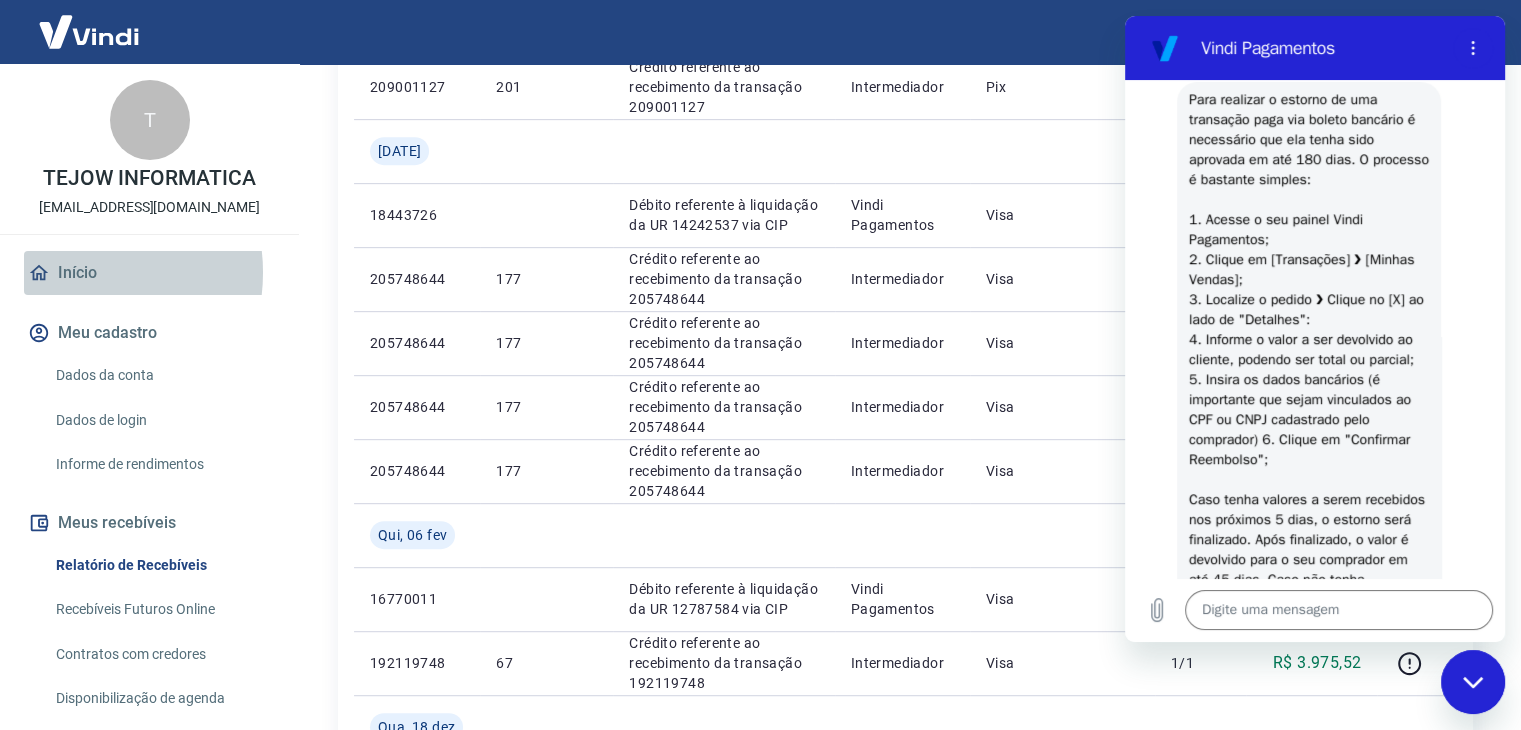 click on "Início" at bounding box center (149, 273) 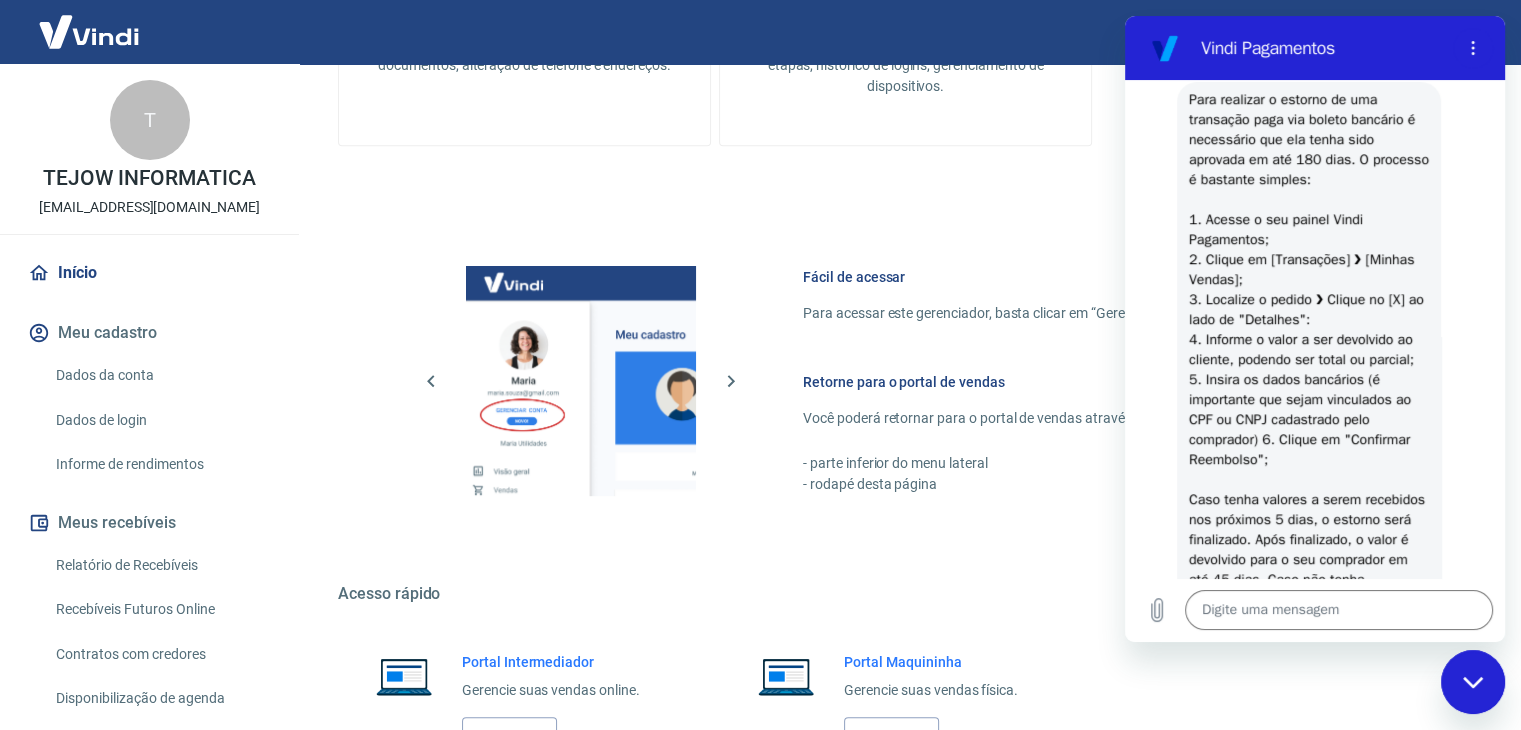 scroll, scrollTop: 848, scrollLeft: 0, axis: vertical 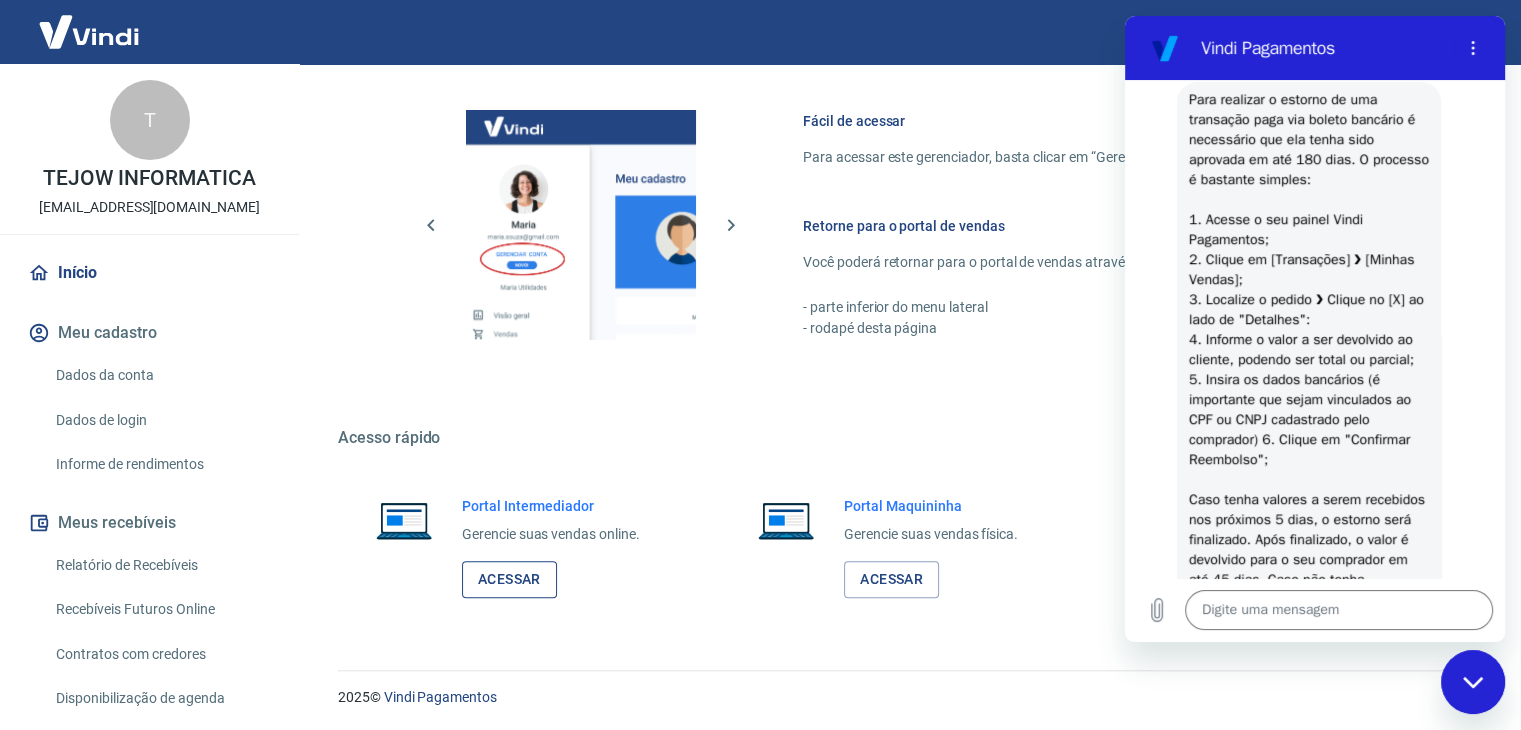 click on "Acessar" at bounding box center (509, 579) 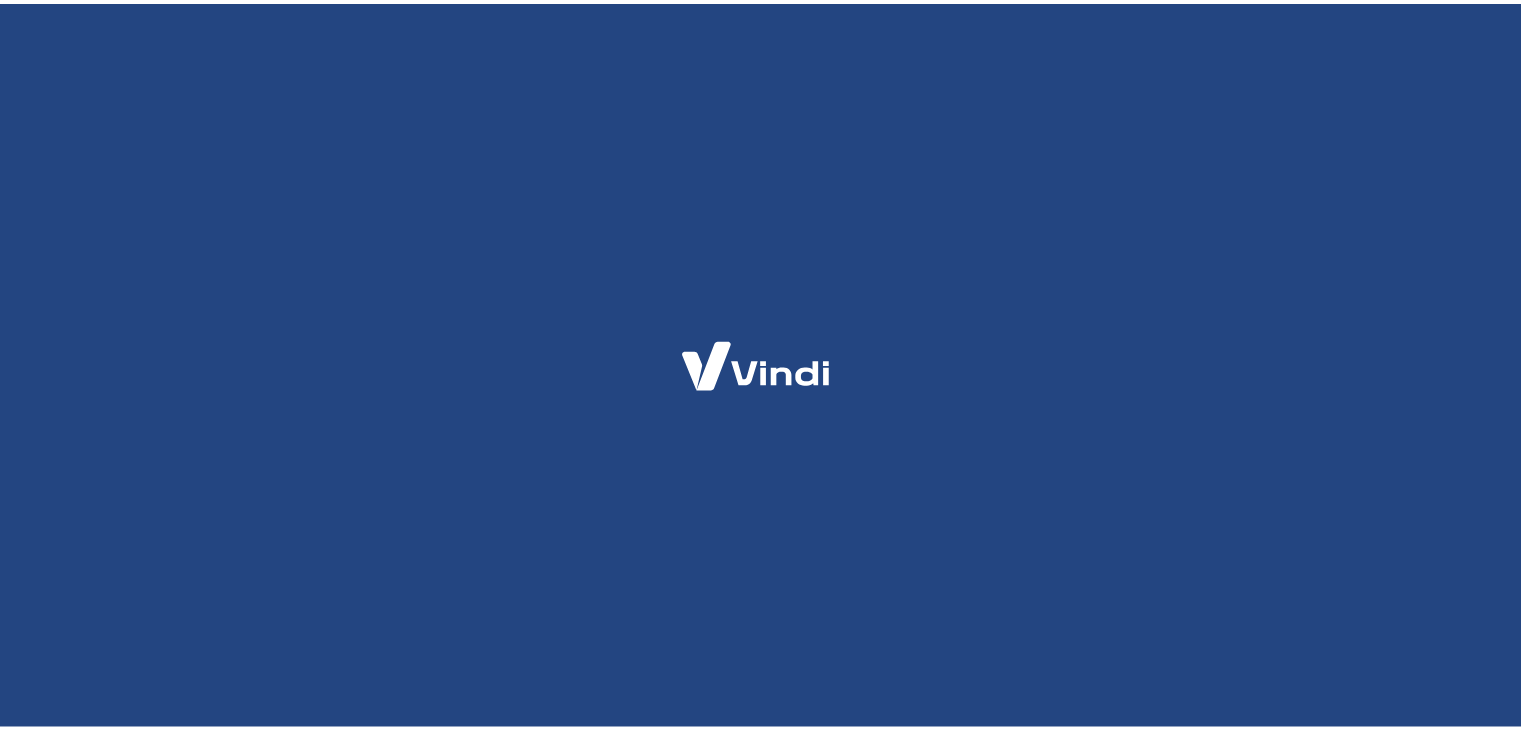 scroll, scrollTop: 0, scrollLeft: 0, axis: both 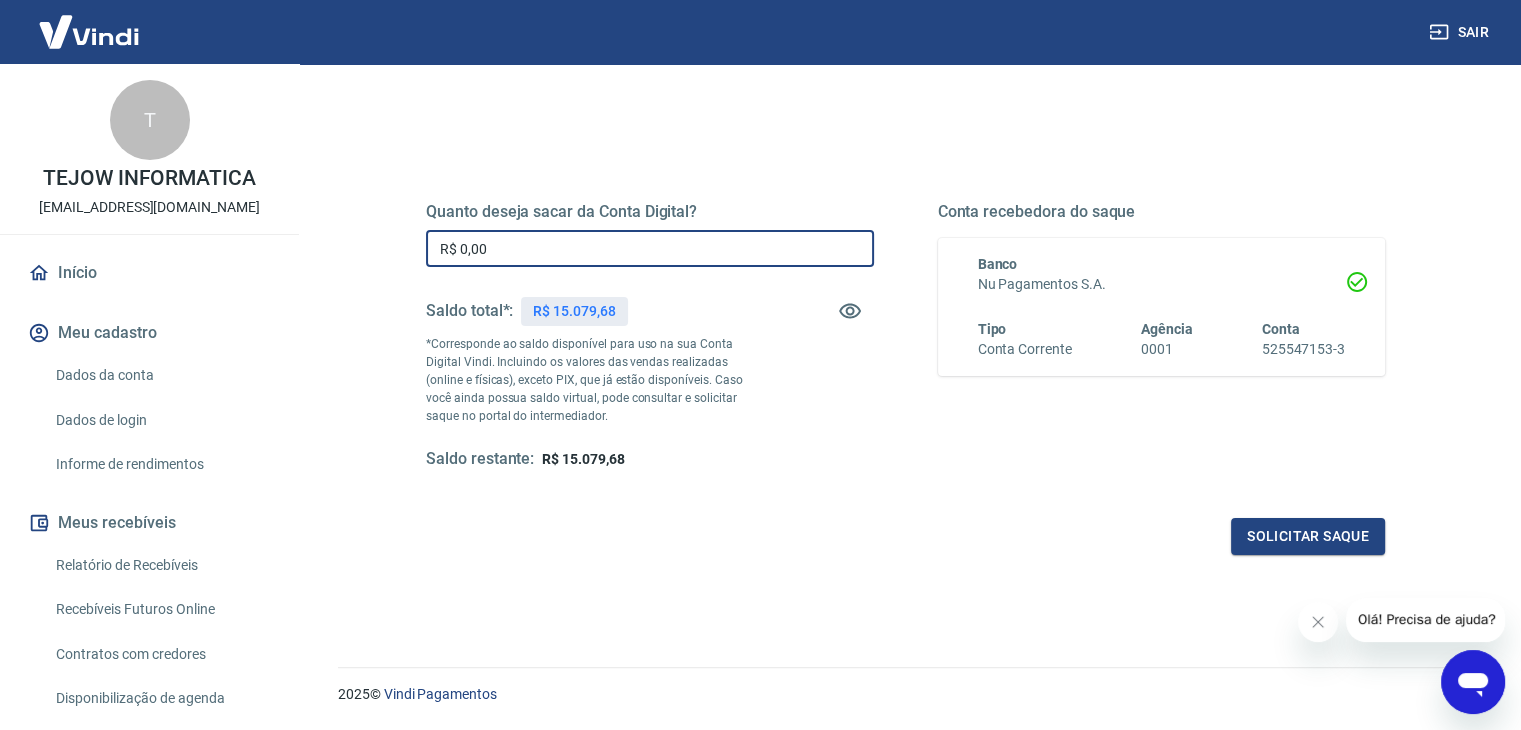 drag, startPoint x: 583, startPoint y: 245, endPoint x: 0, endPoint y: 207, distance: 584.2371 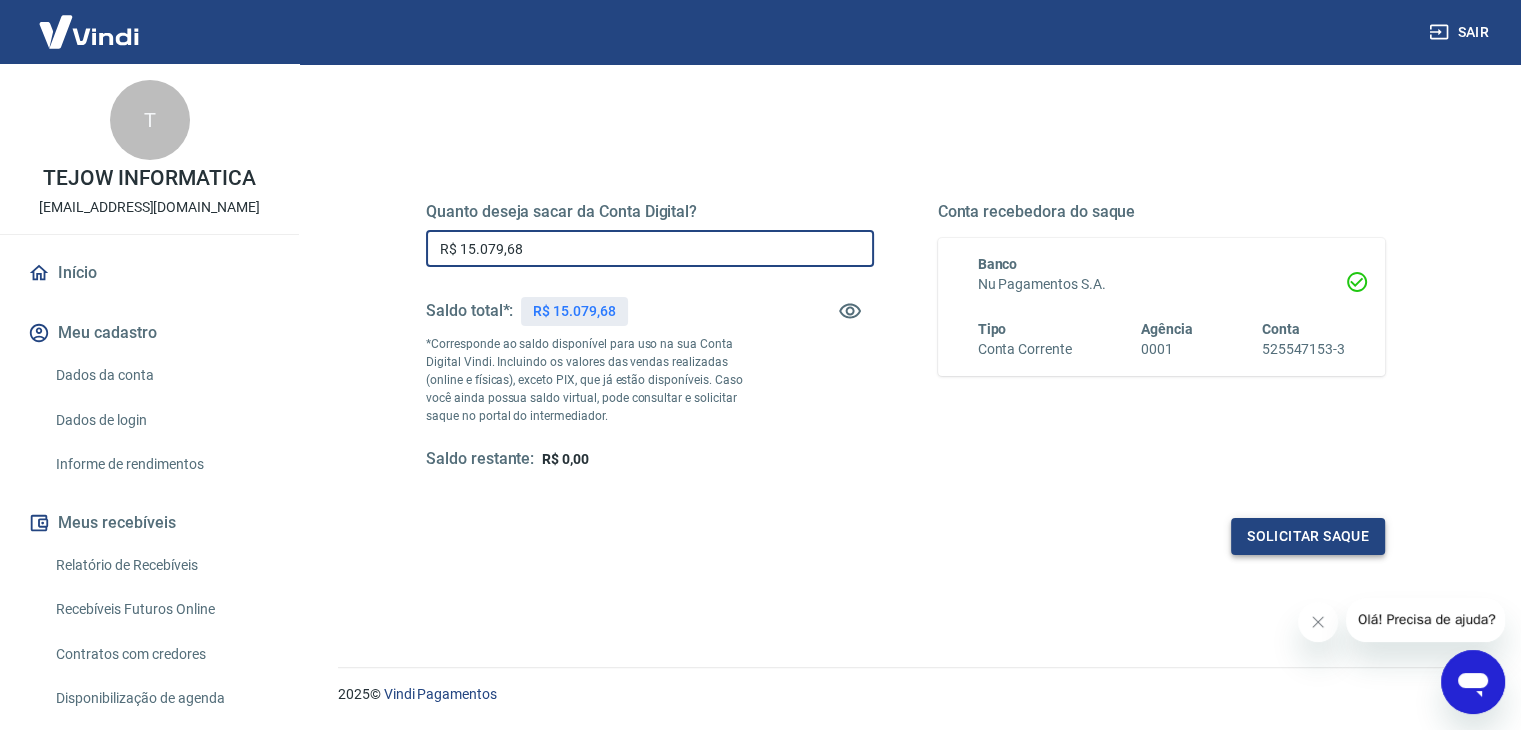 type on "R$ 15.079,68" 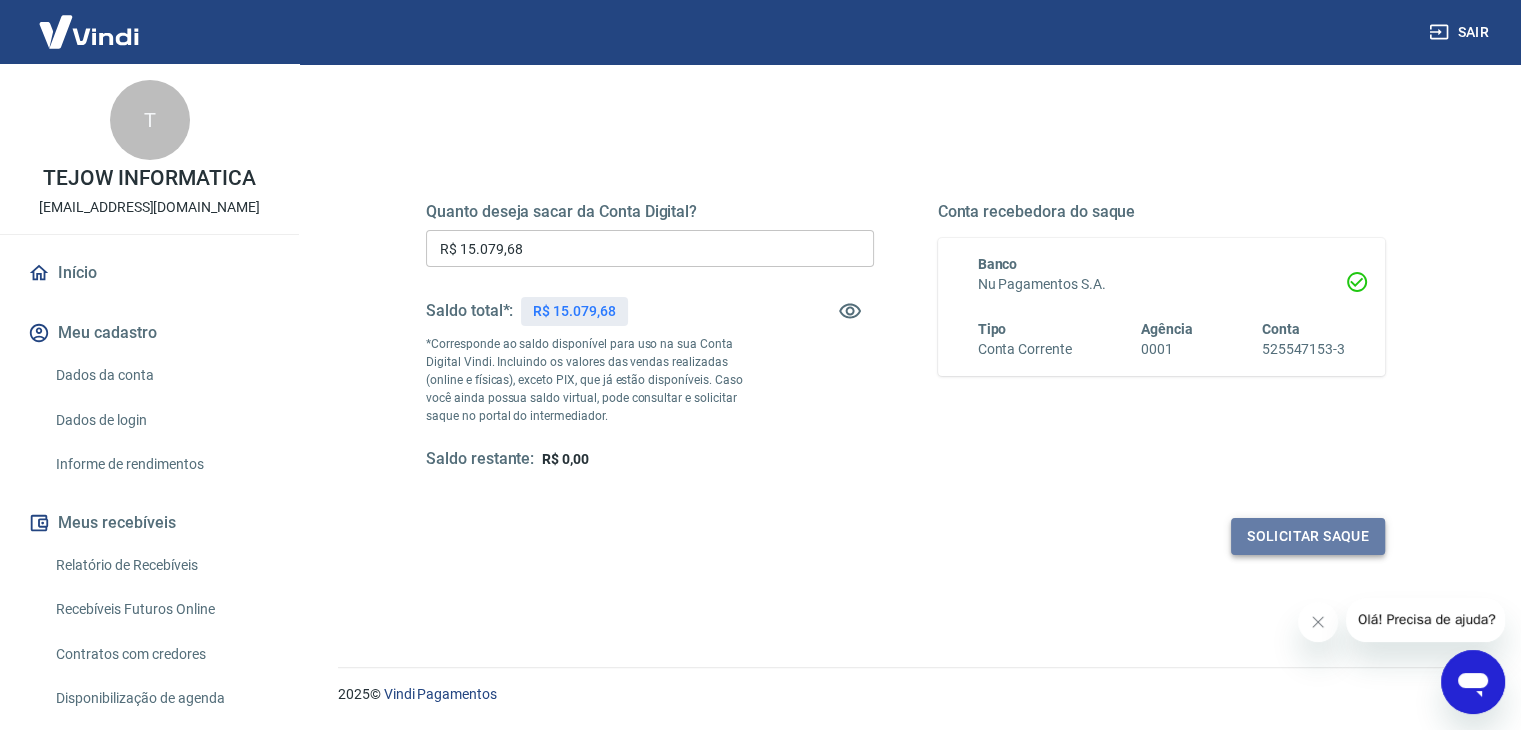 click on "Solicitar saque" at bounding box center [1308, 536] 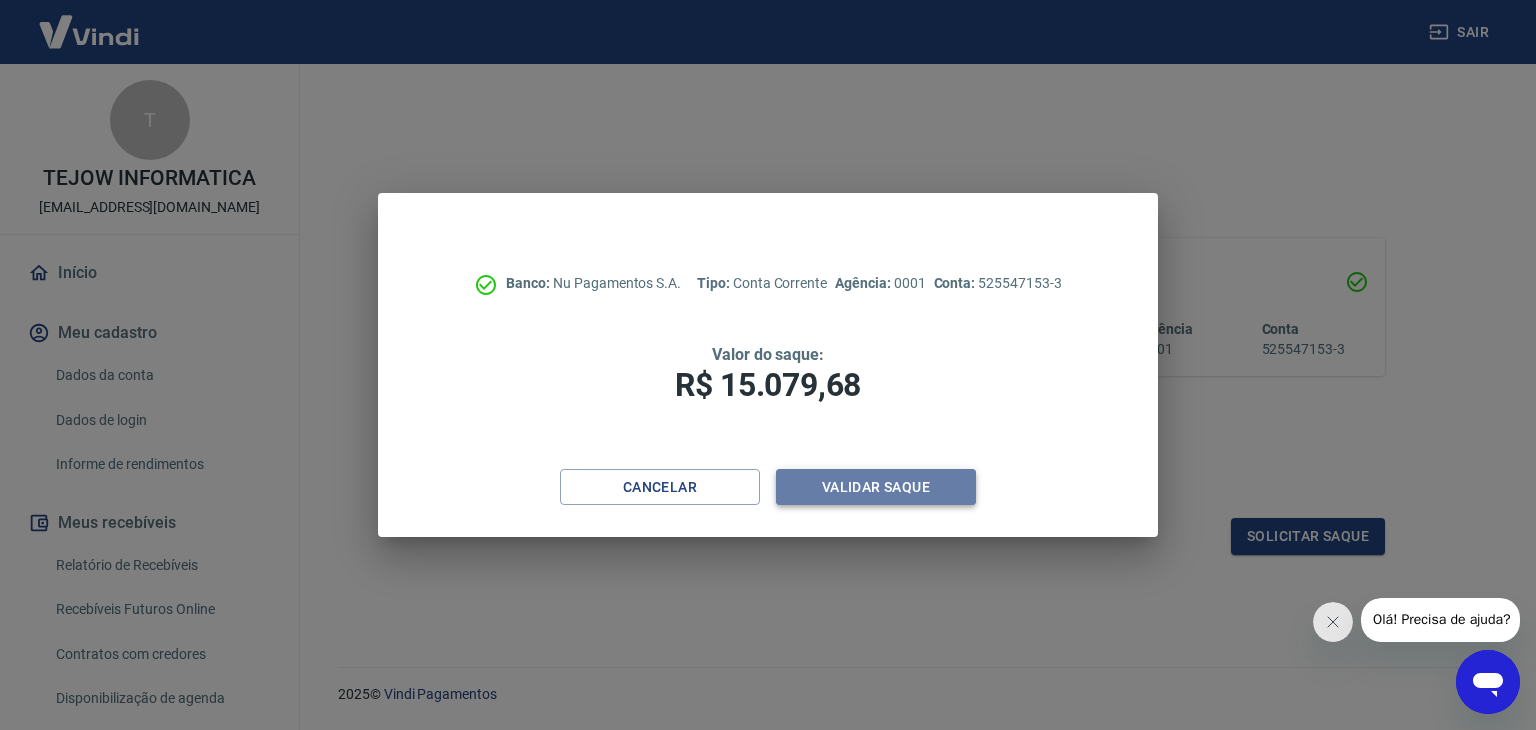 click on "Validar saque" at bounding box center [876, 487] 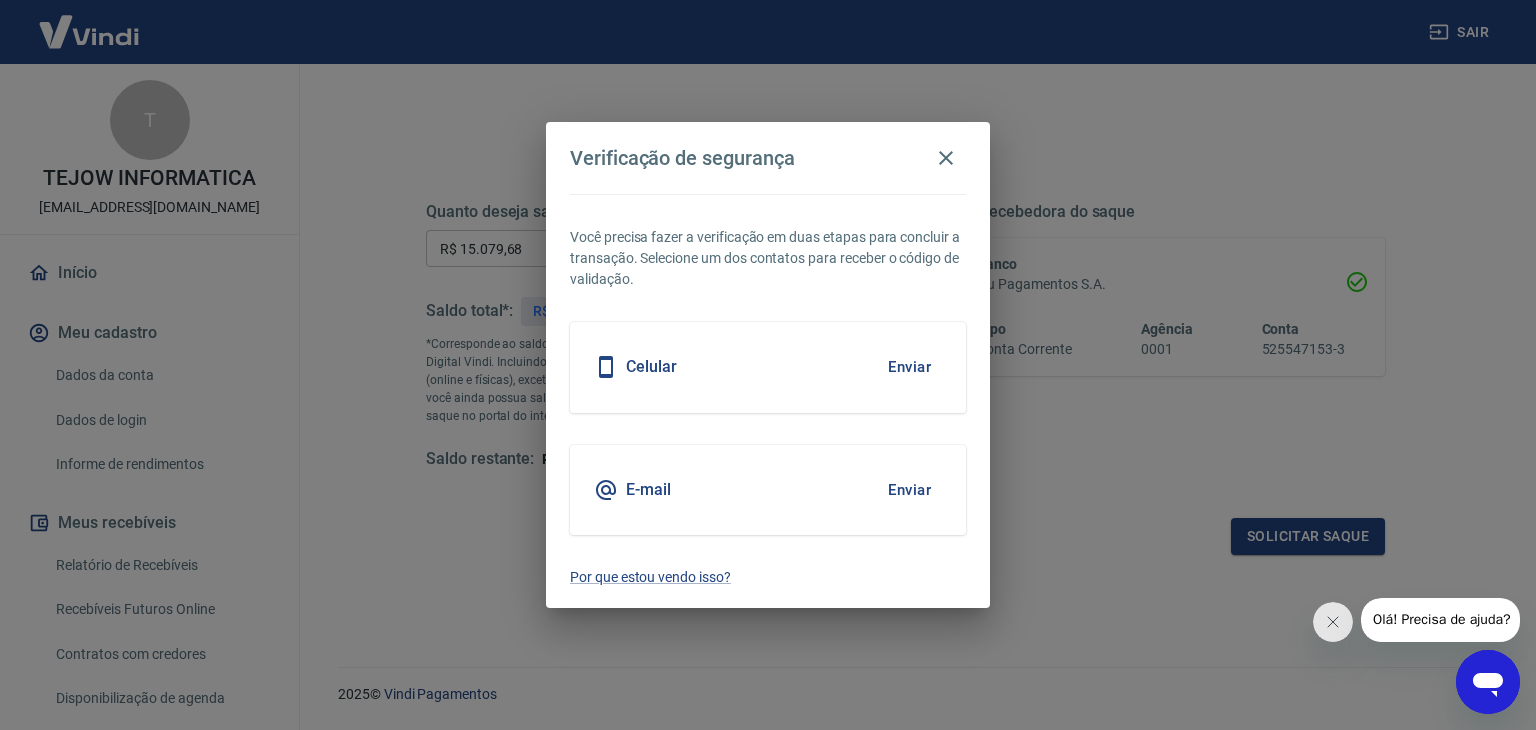 click on "Enviar" at bounding box center [909, 367] 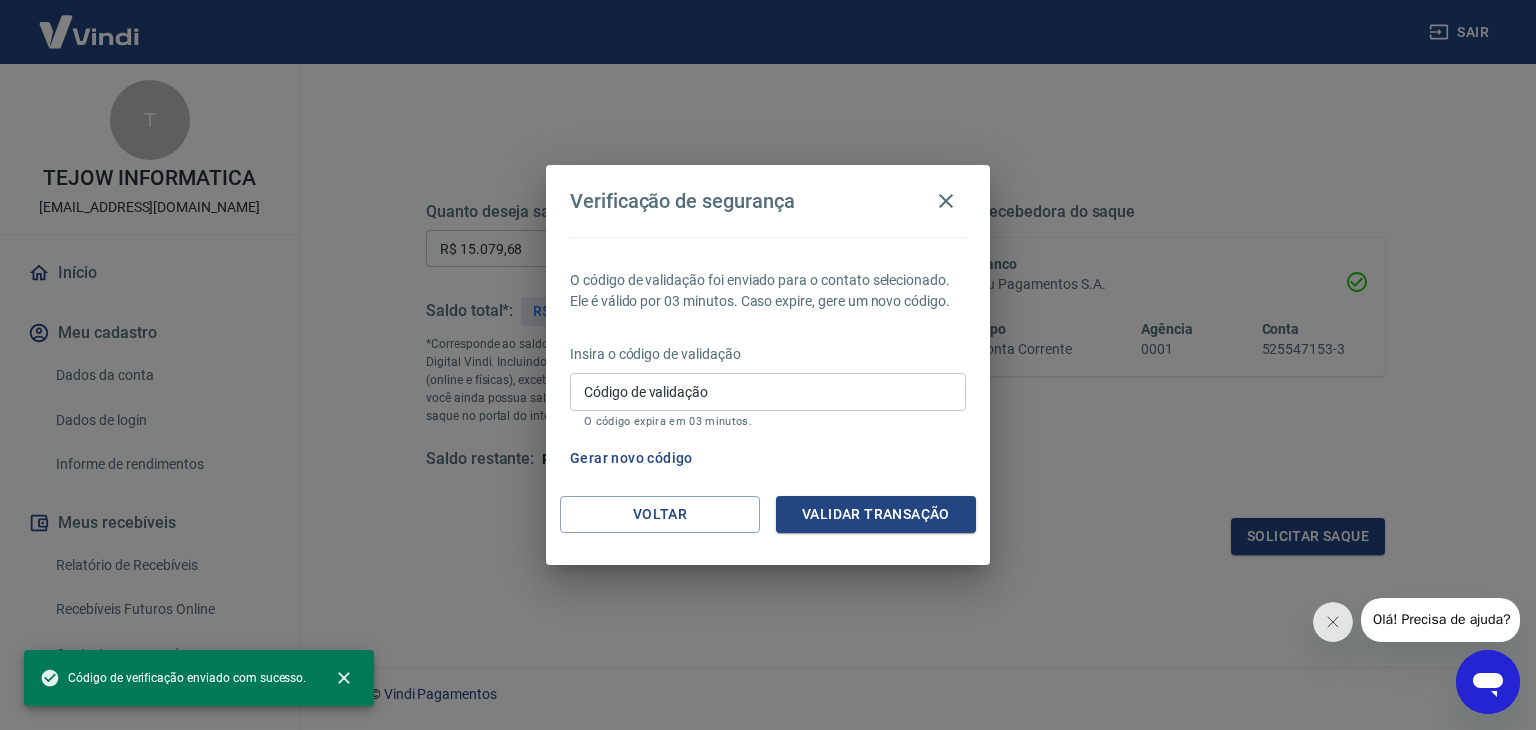click on "Código de validação" at bounding box center (768, 391) 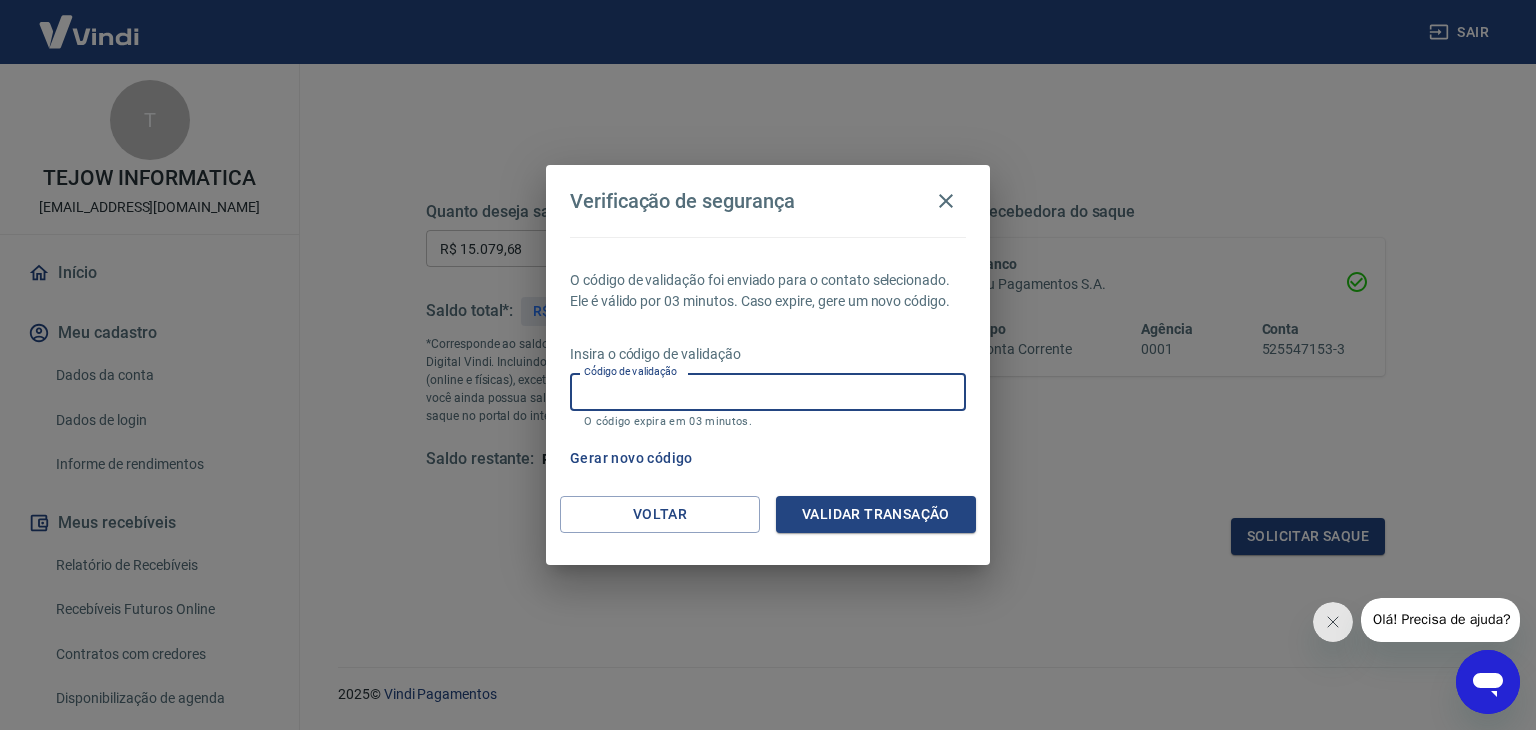 click on "Gerar novo código" at bounding box center [631, 458] 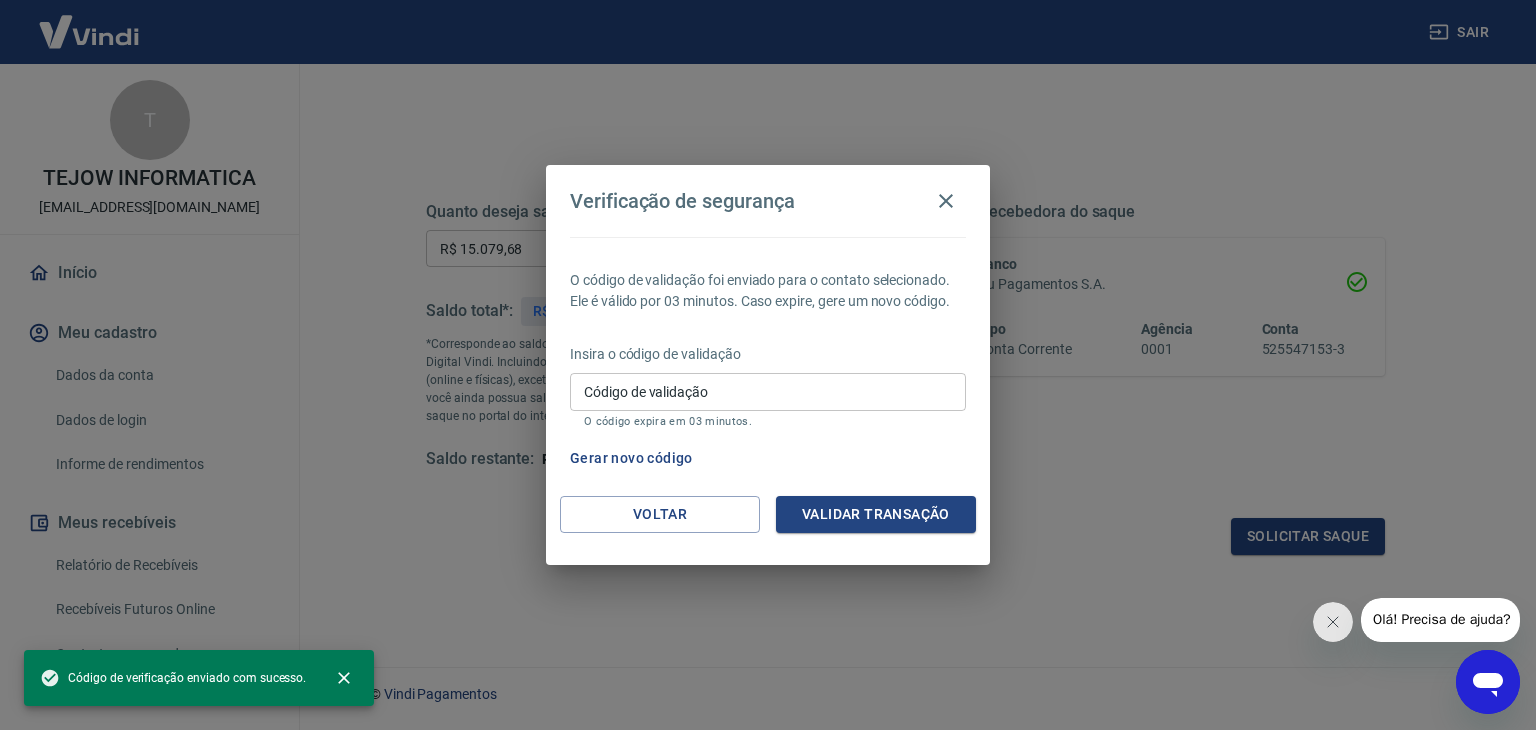 click on "Código de validação" at bounding box center (768, 391) 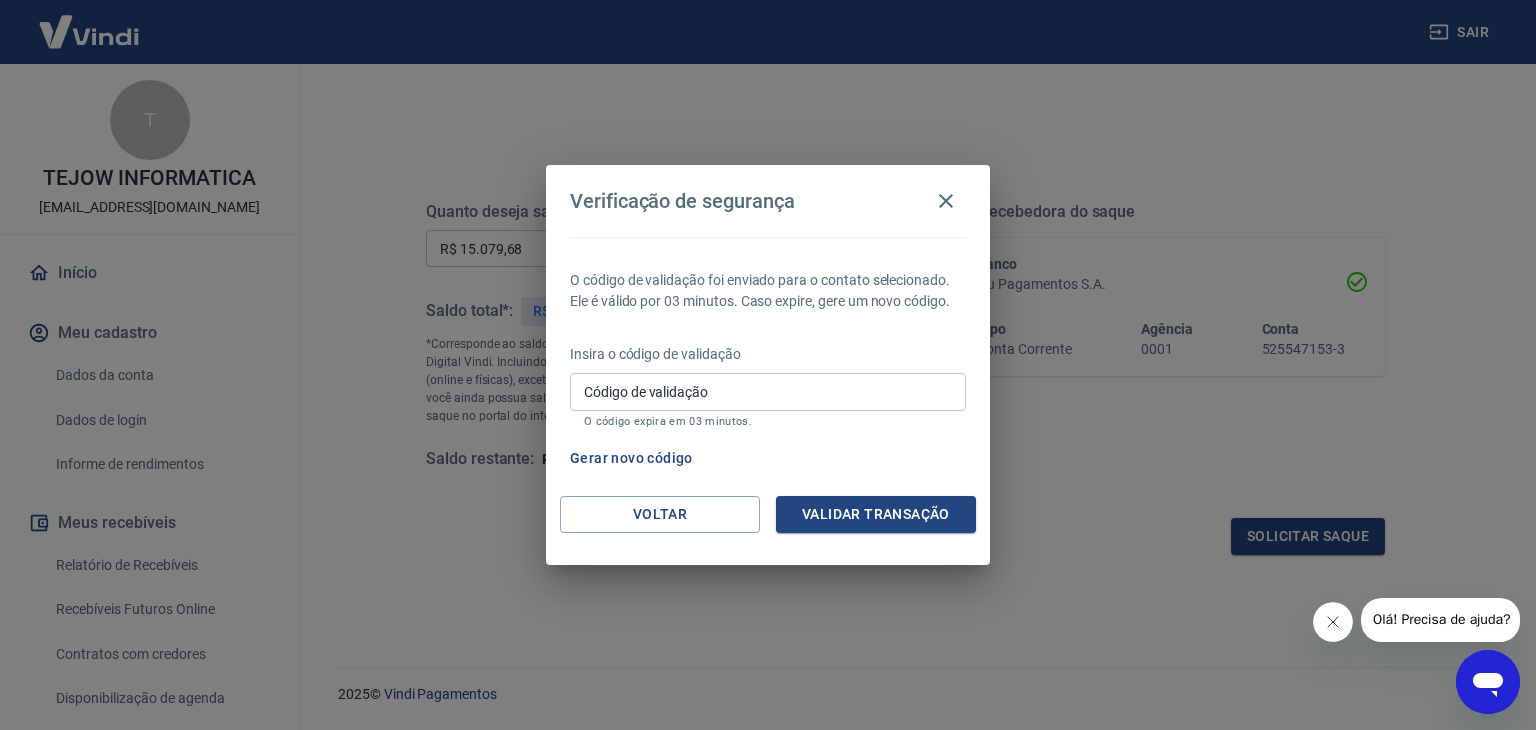 click 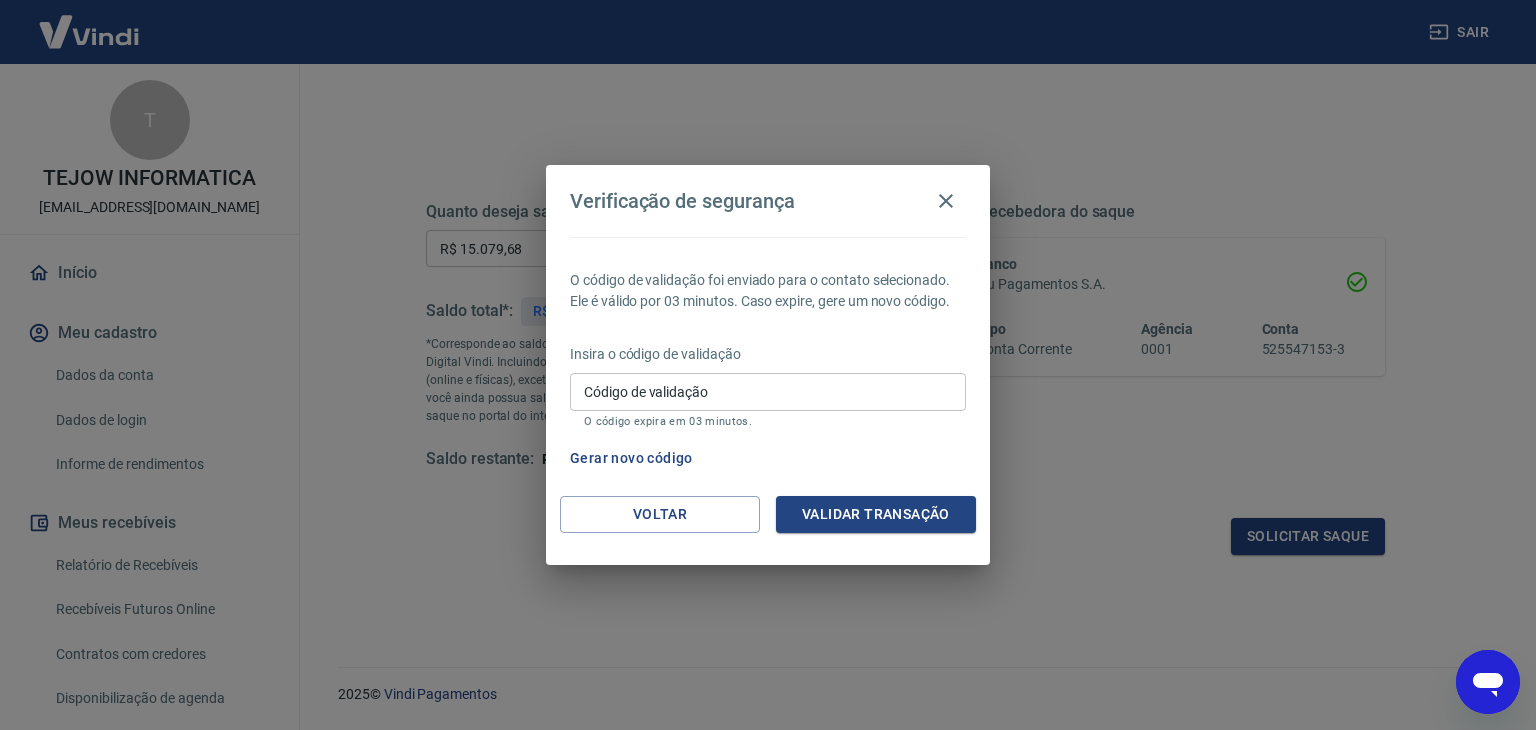 click on "Código de validação" at bounding box center (768, 391) 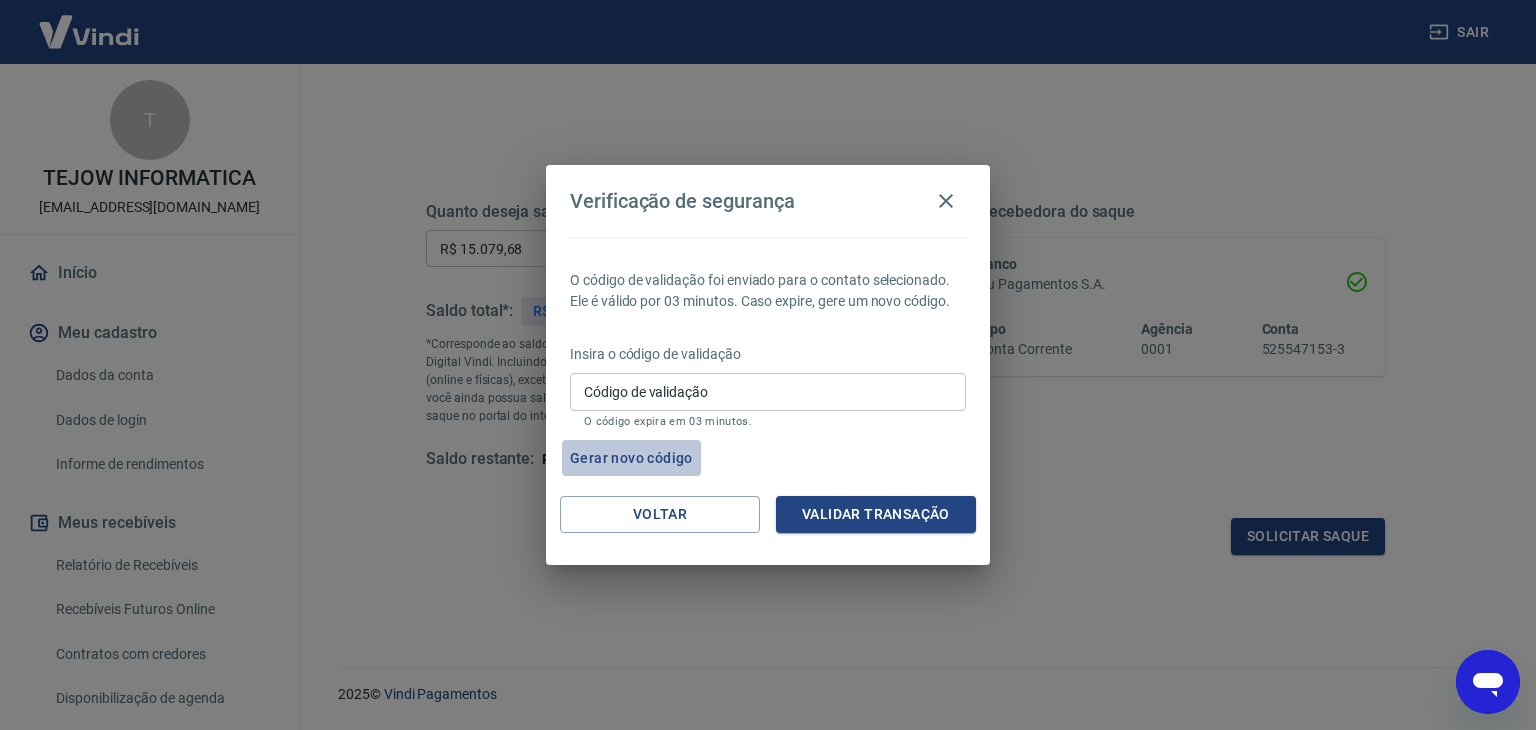 click on "Gerar novo código" at bounding box center (631, 458) 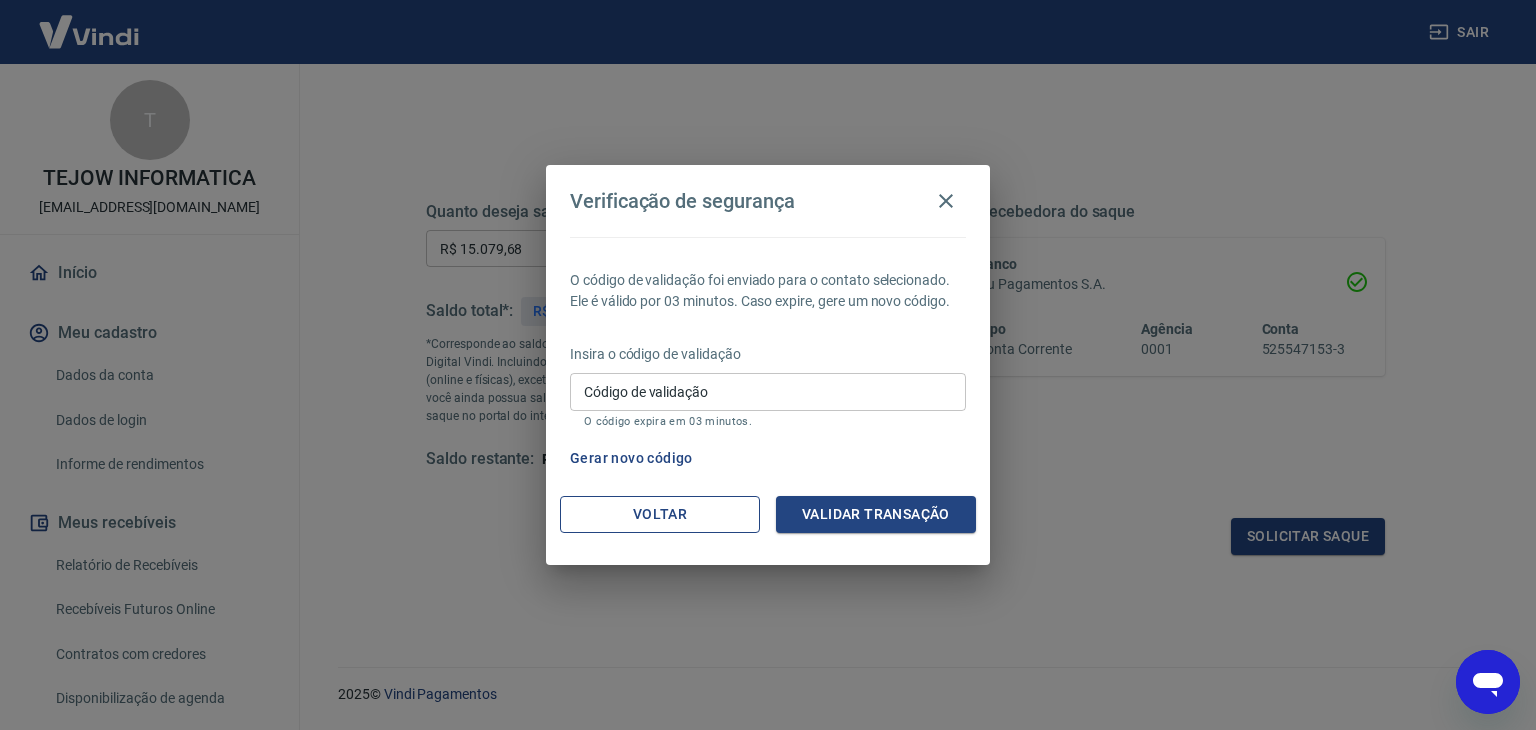 click on "Voltar" at bounding box center (660, 514) 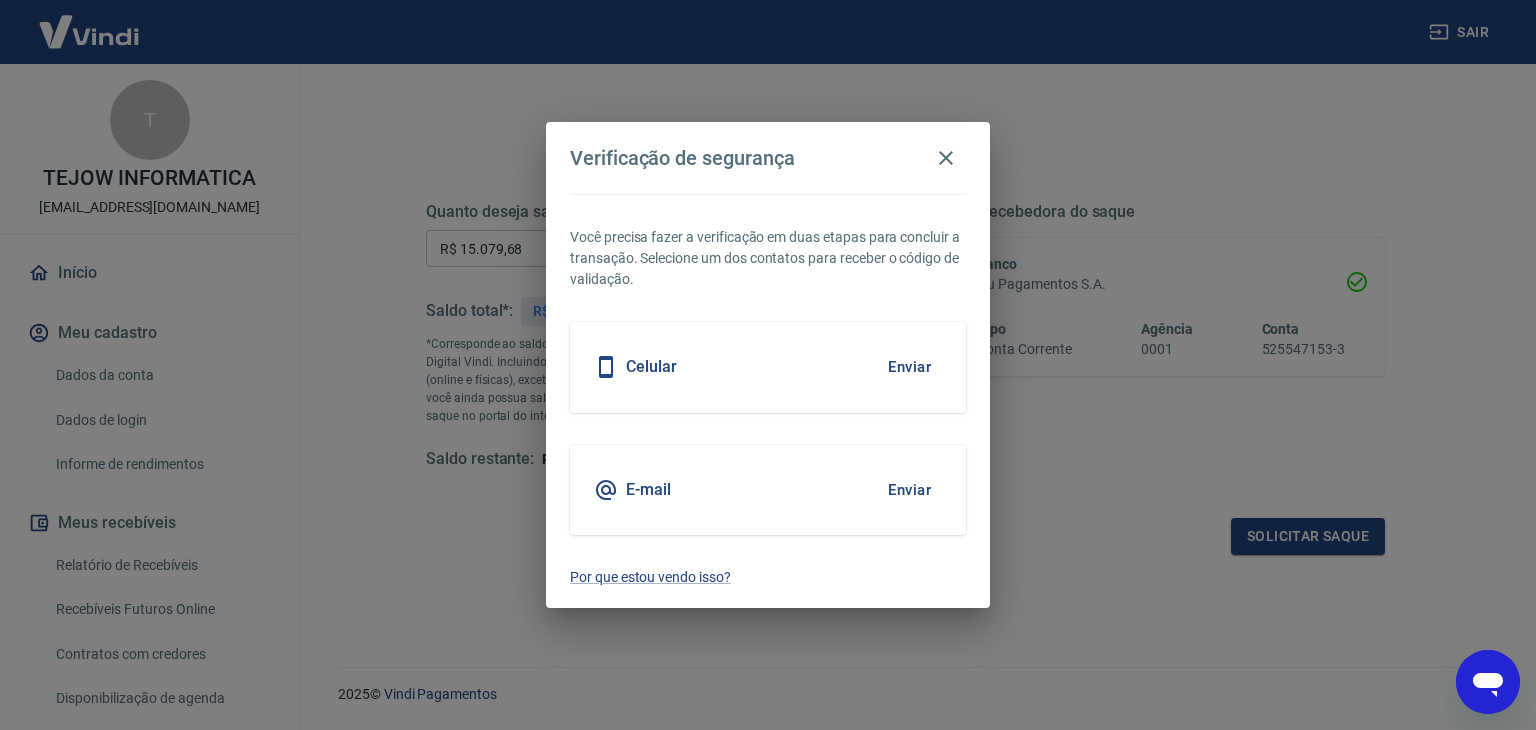 click on "E-mail" at bounding box center (648, 490) 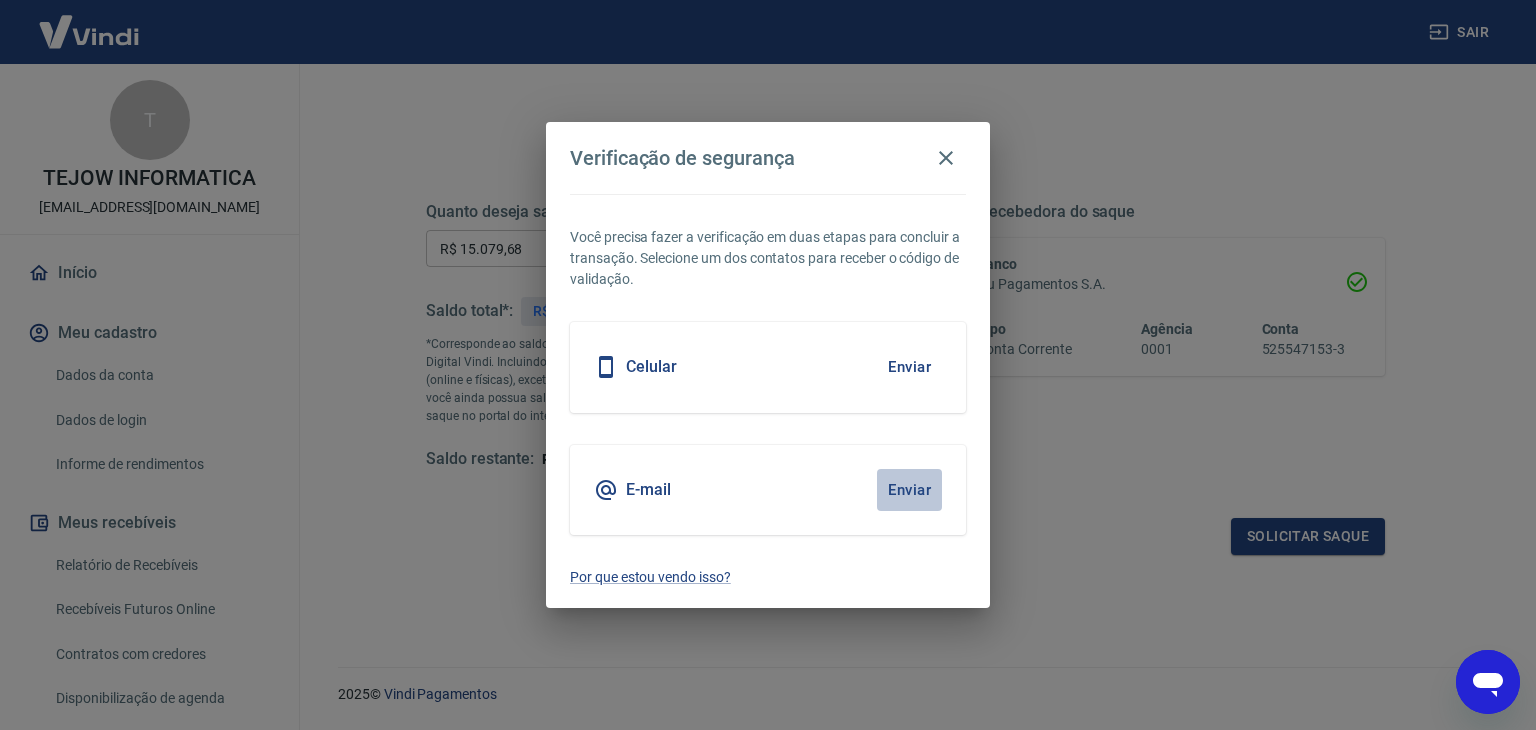 click on "Enviar" at bounding box center [909, 490] 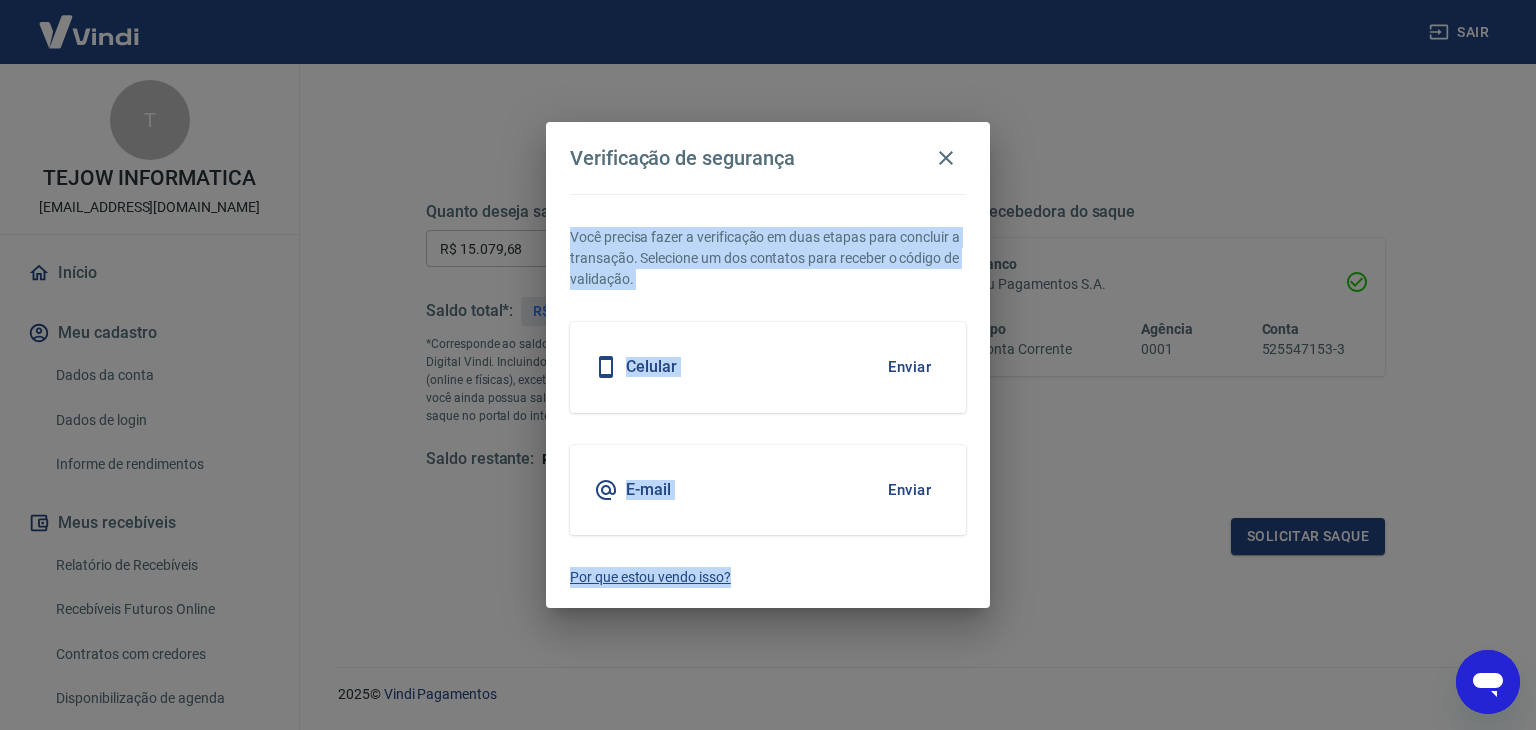 drag, startPoint x: 568, startPoint y: 233, endPoint x: 844, endPoint y: 551, distance: 421.07007 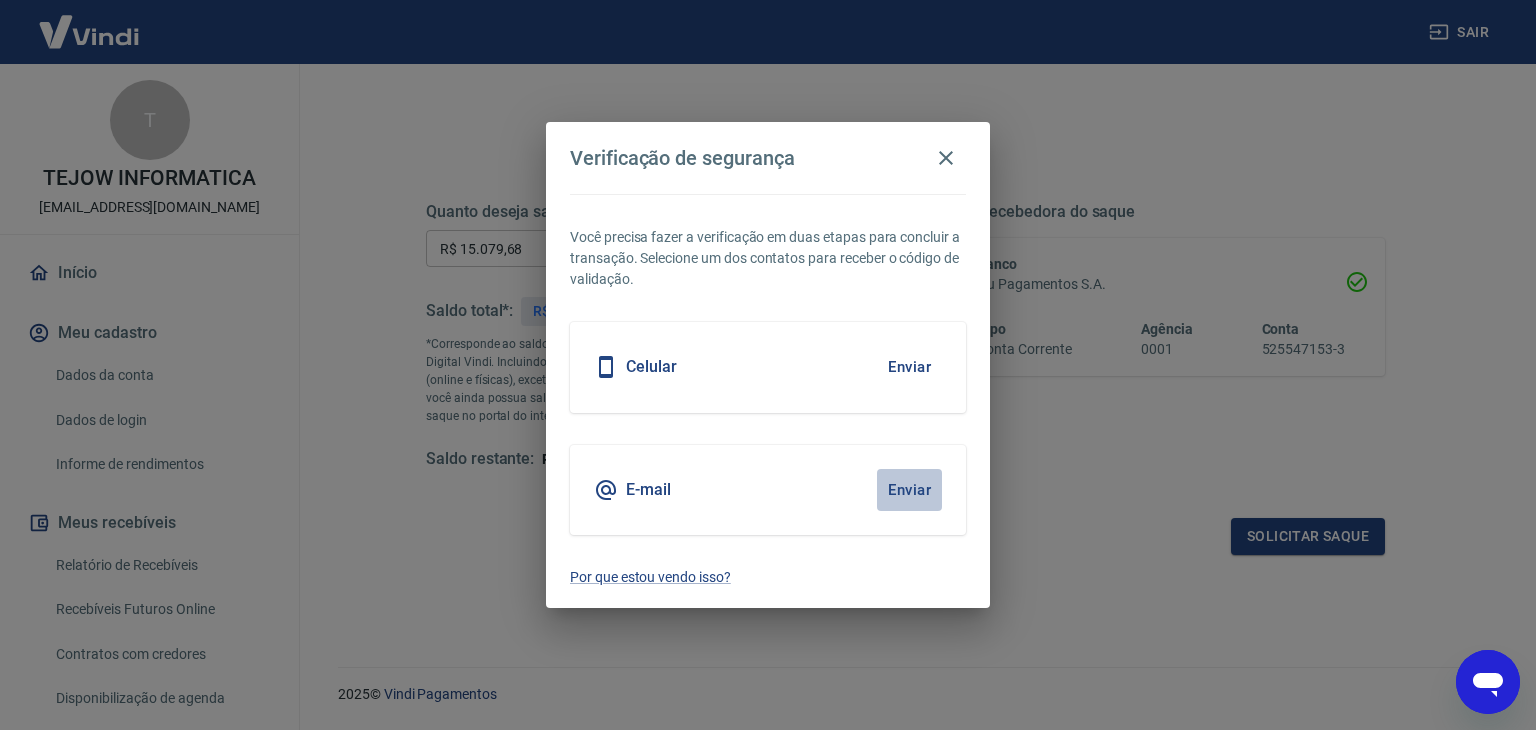 click on "Enviar" at bounding box center (909, 490) 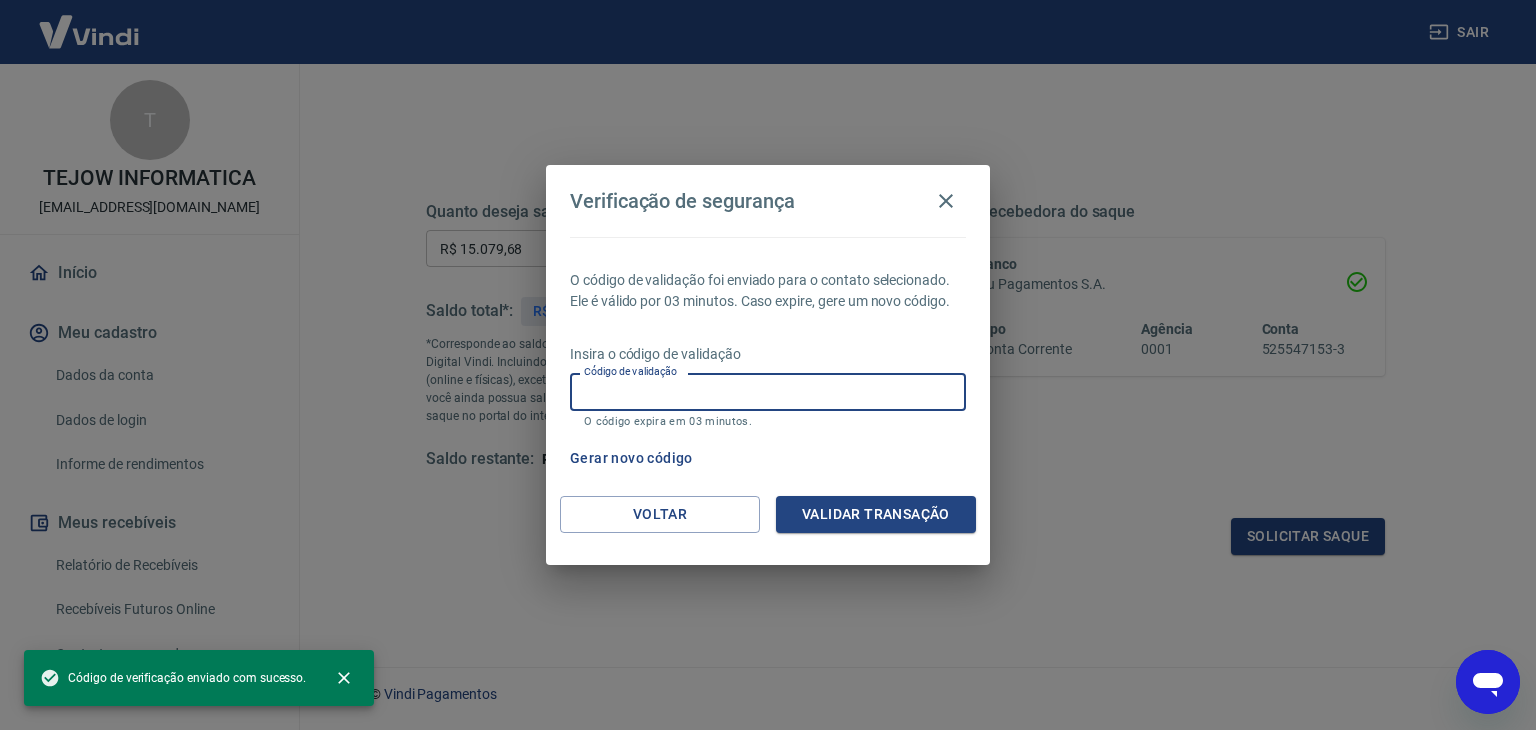 click on "Código de validação" at bounding box center [768, 391] 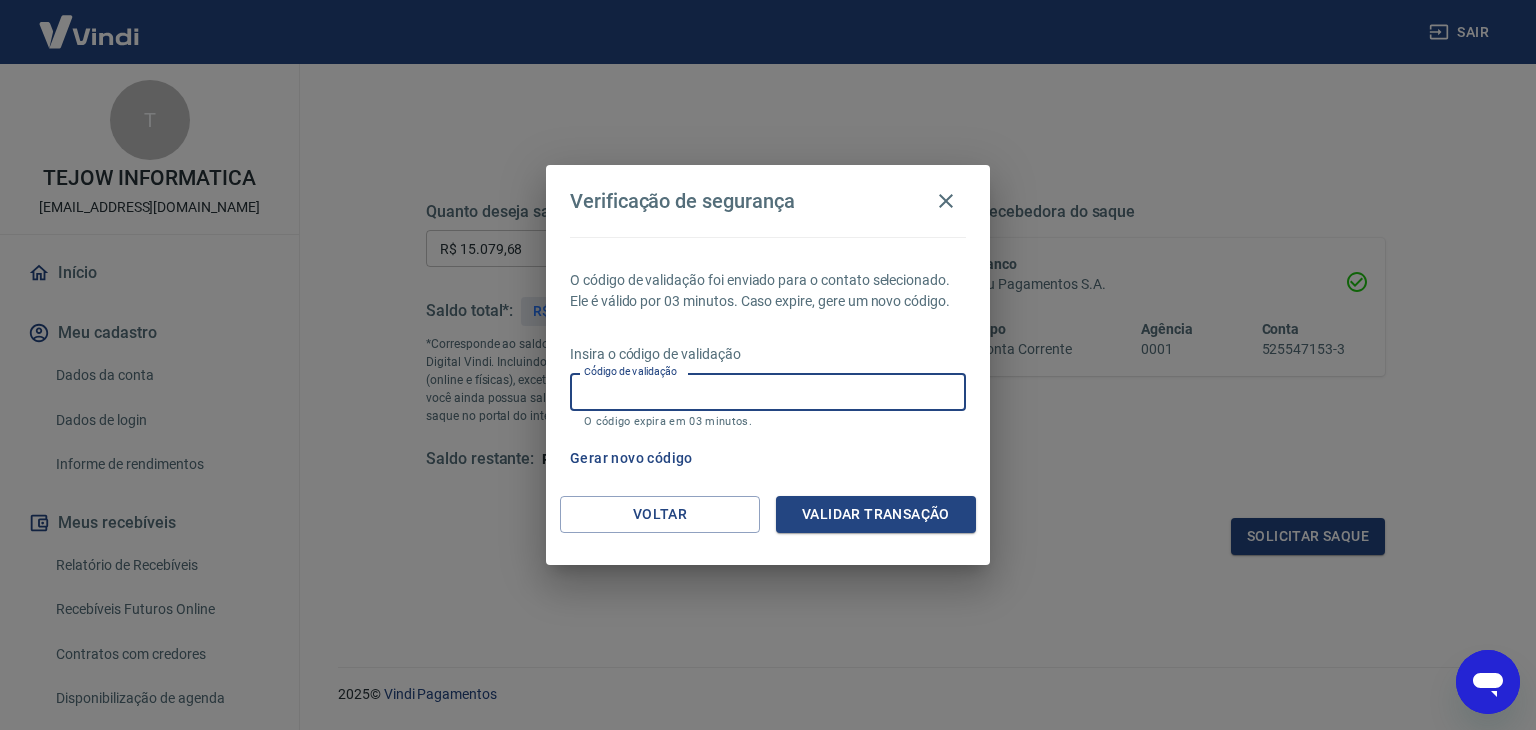 paste on "752595" 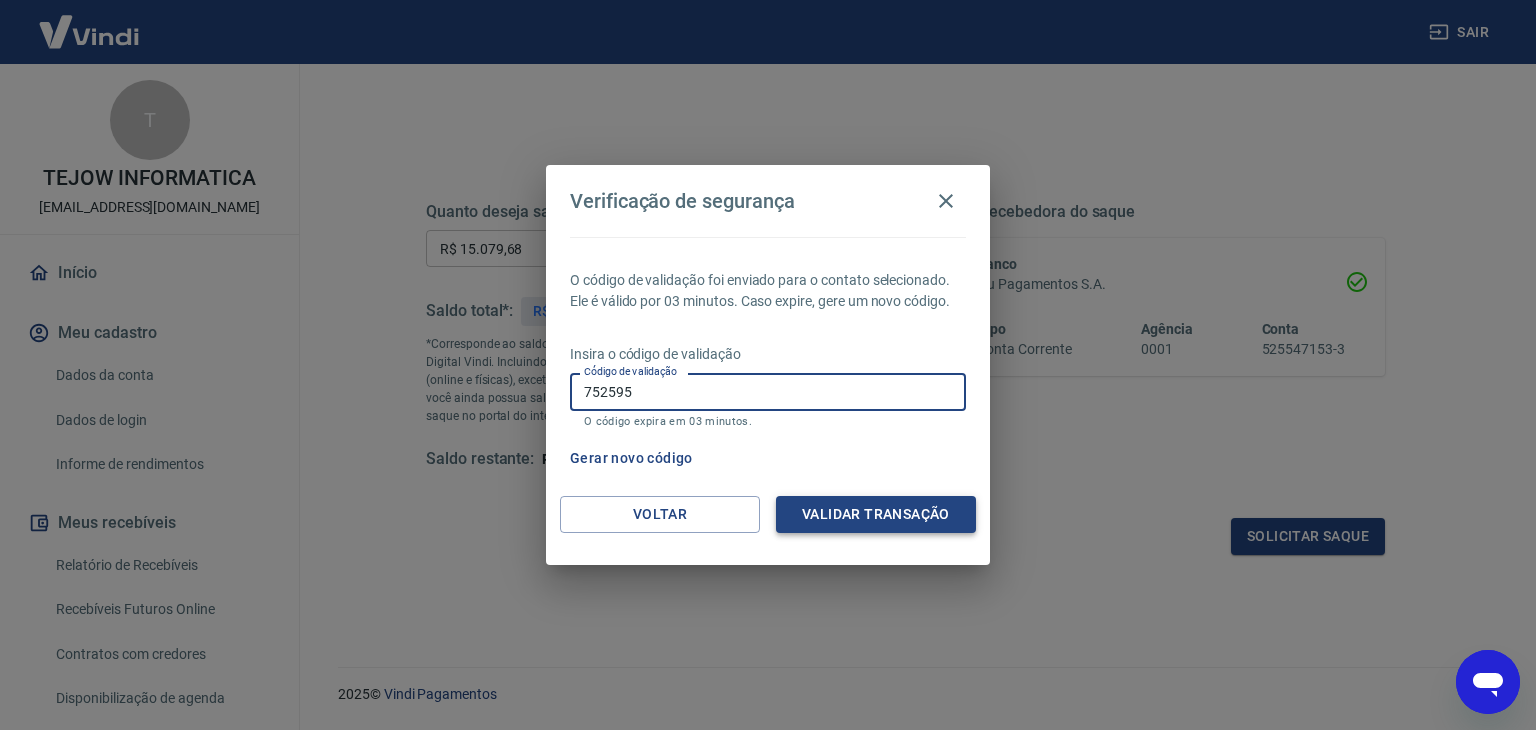 type on "752595" 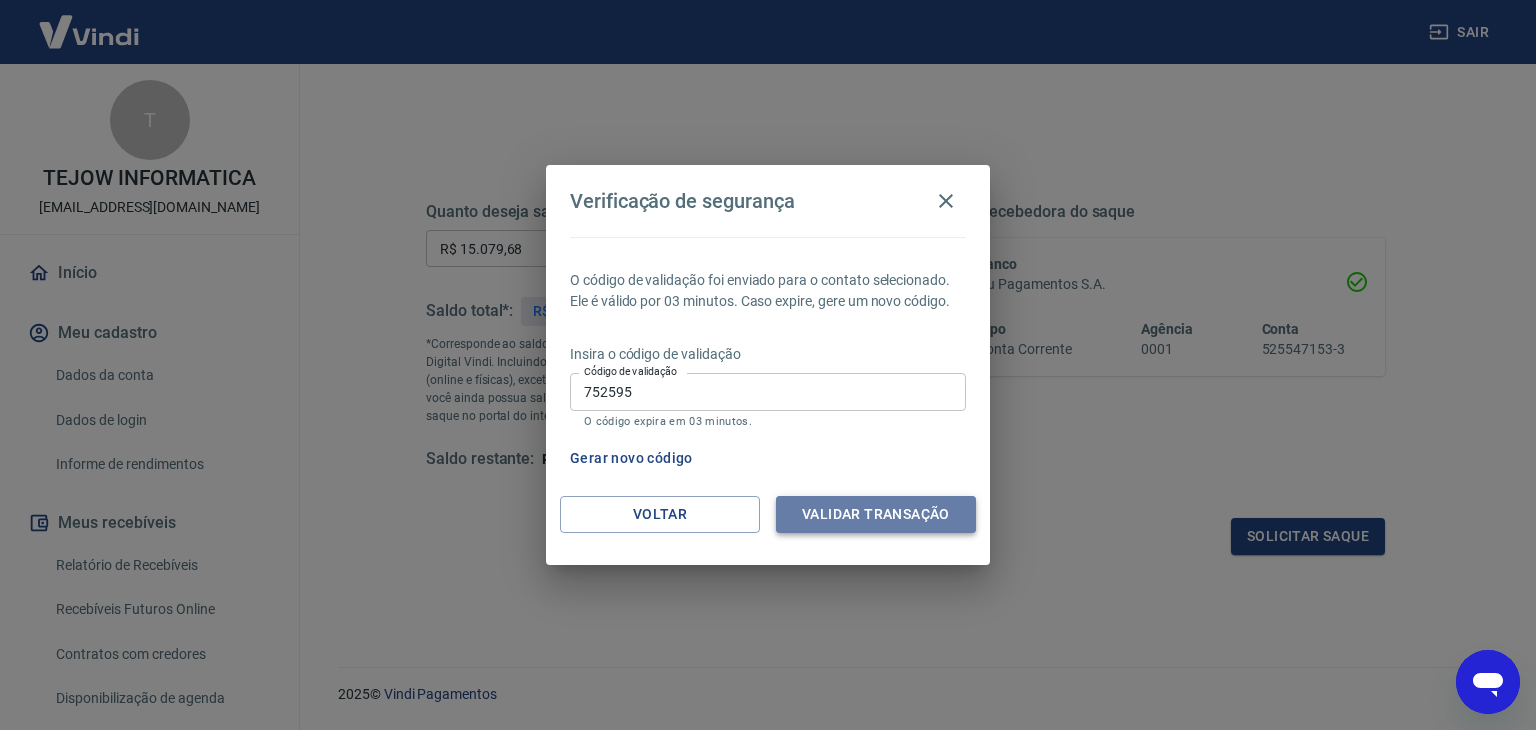click on "Validar transação" at bounding box center (876, 514) 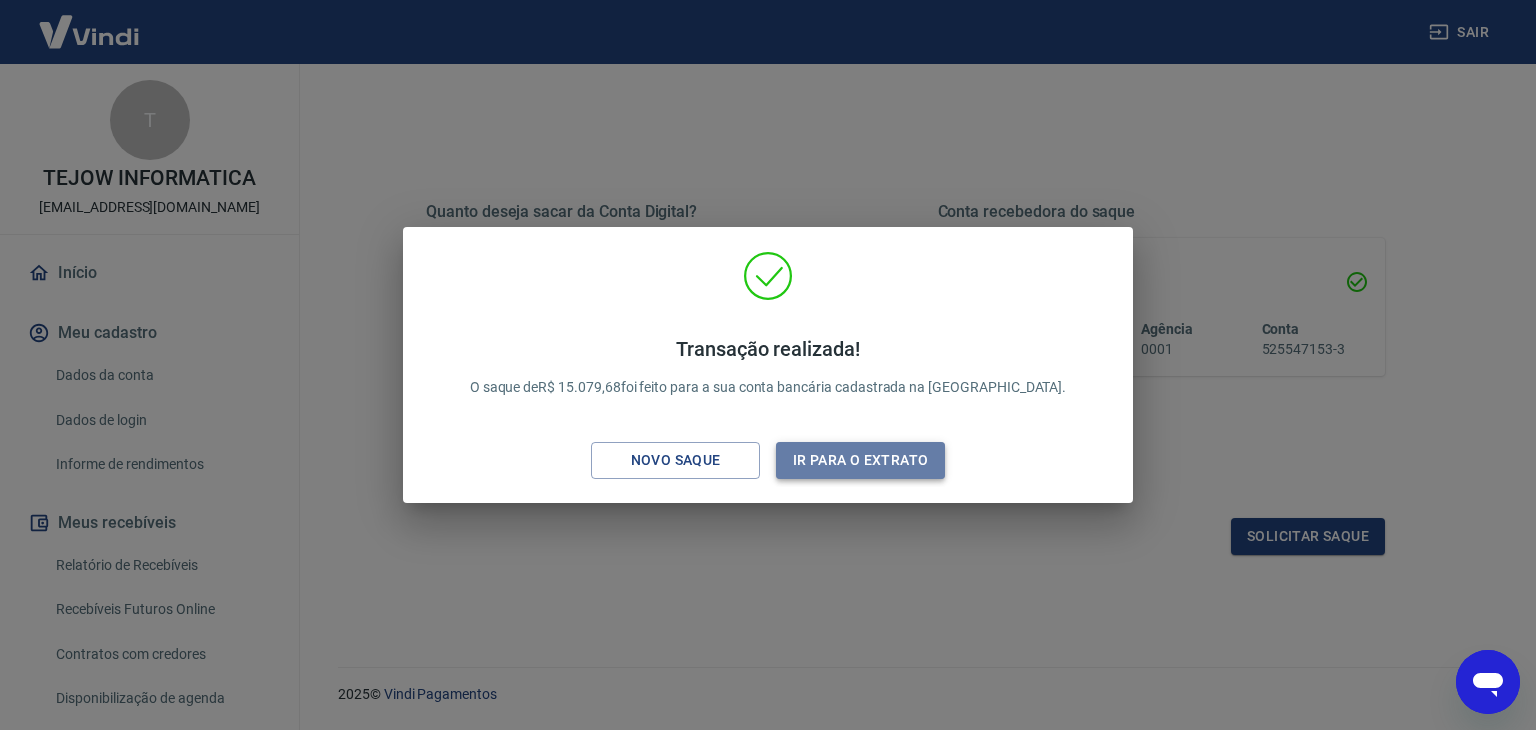 click on "Ir para o extrato" at bounding box center [860, 460] 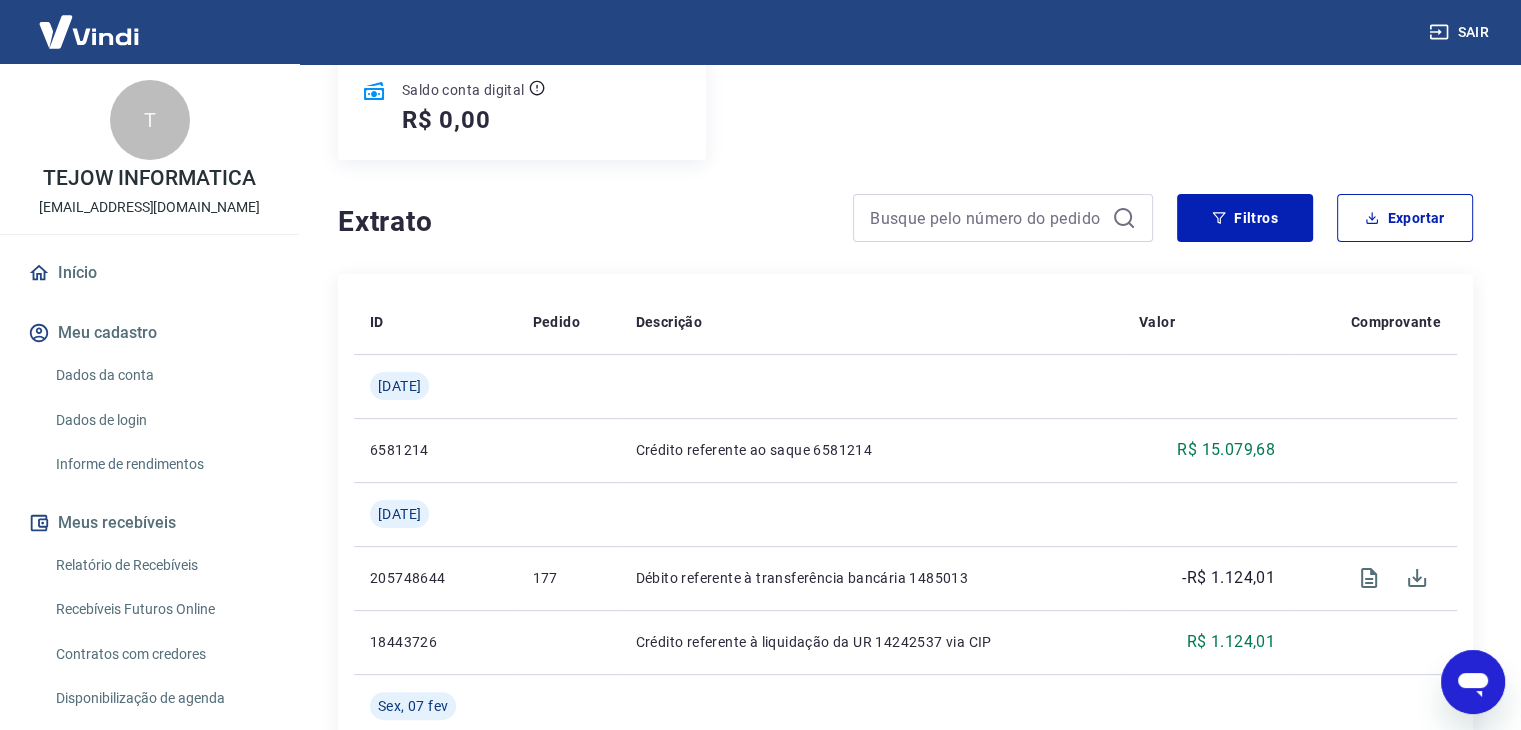 scroll, scrollTop: 300, scrollLeft: 0, axis: vertical 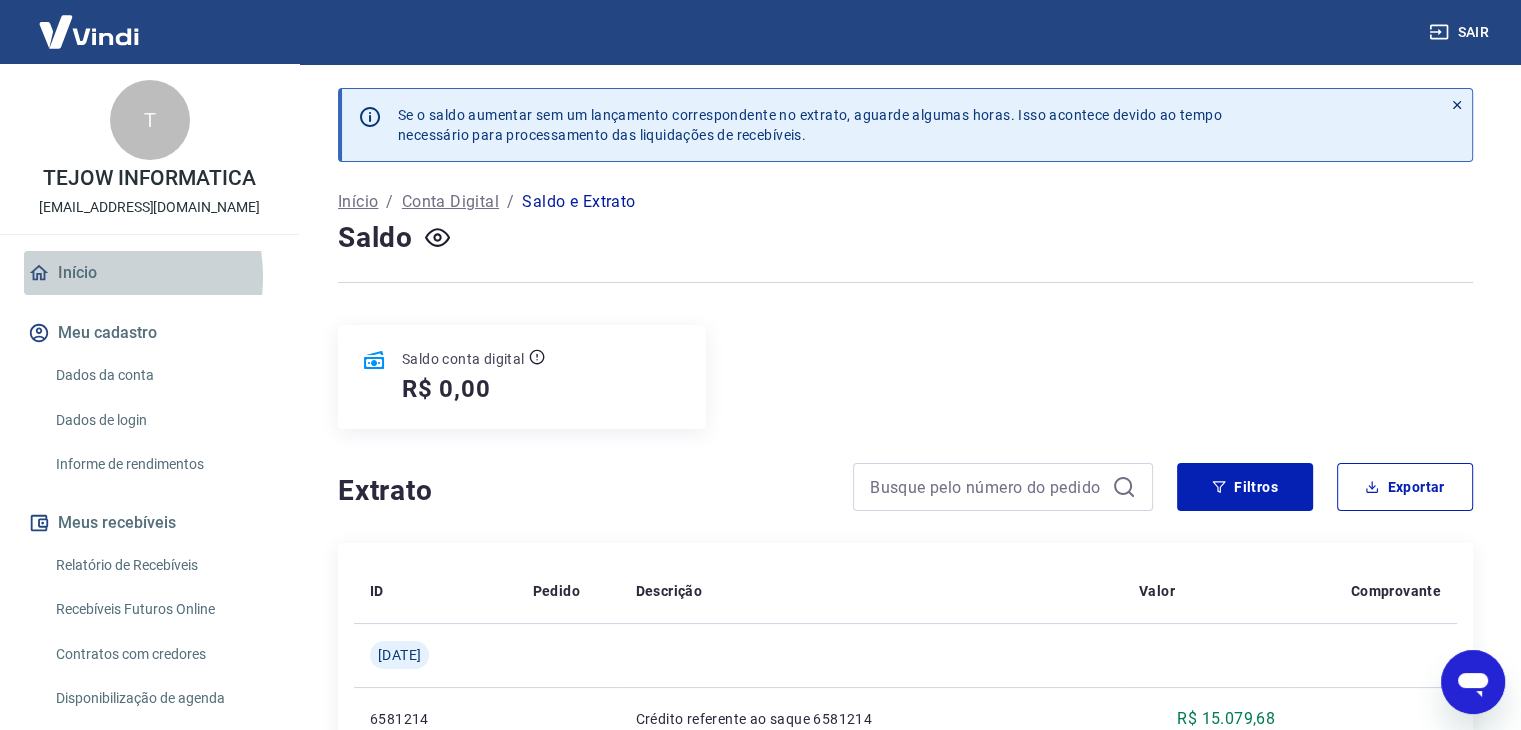 click on "Início" at bounding box center (149, 273) 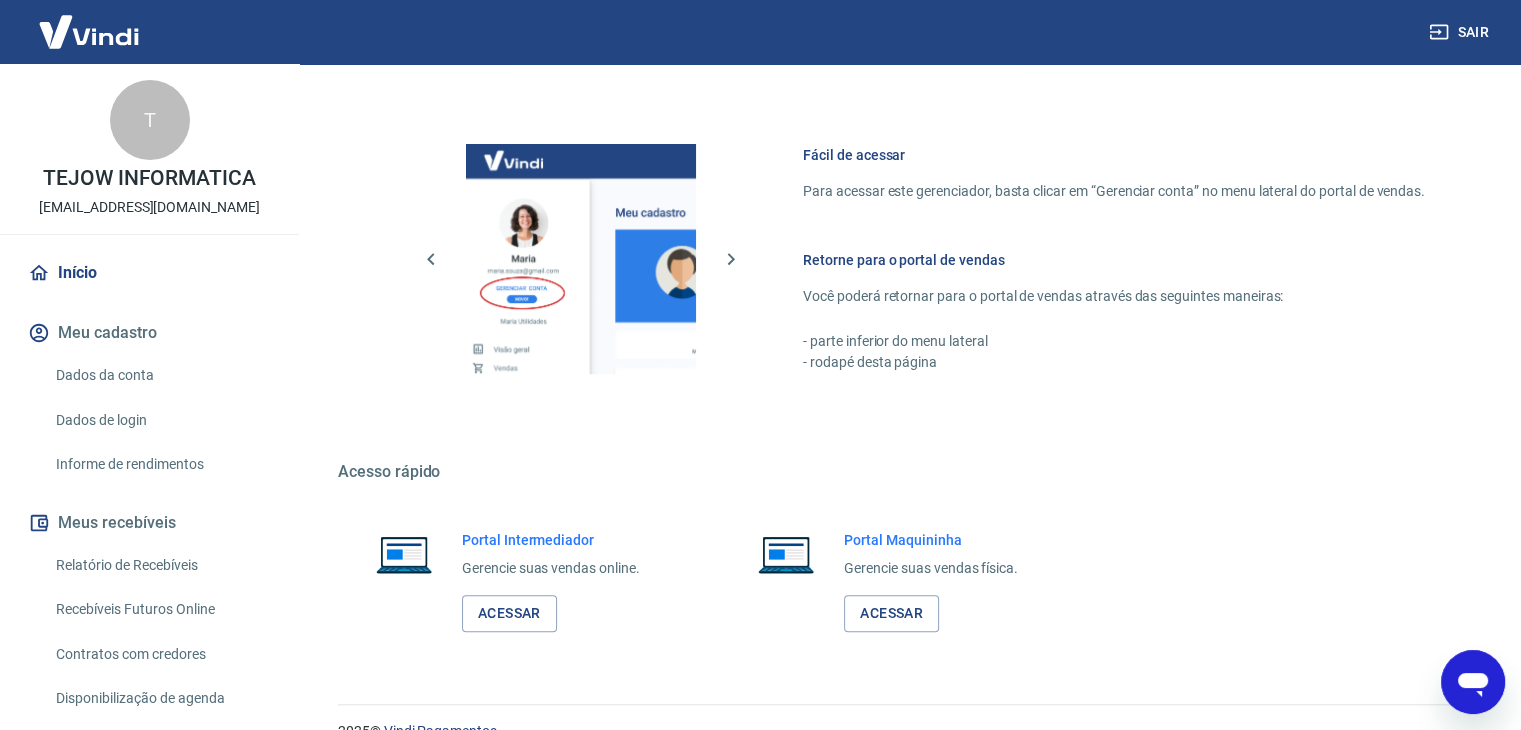 scroll, scrollTop: 848, scrollLeft: 0, axis: vertical 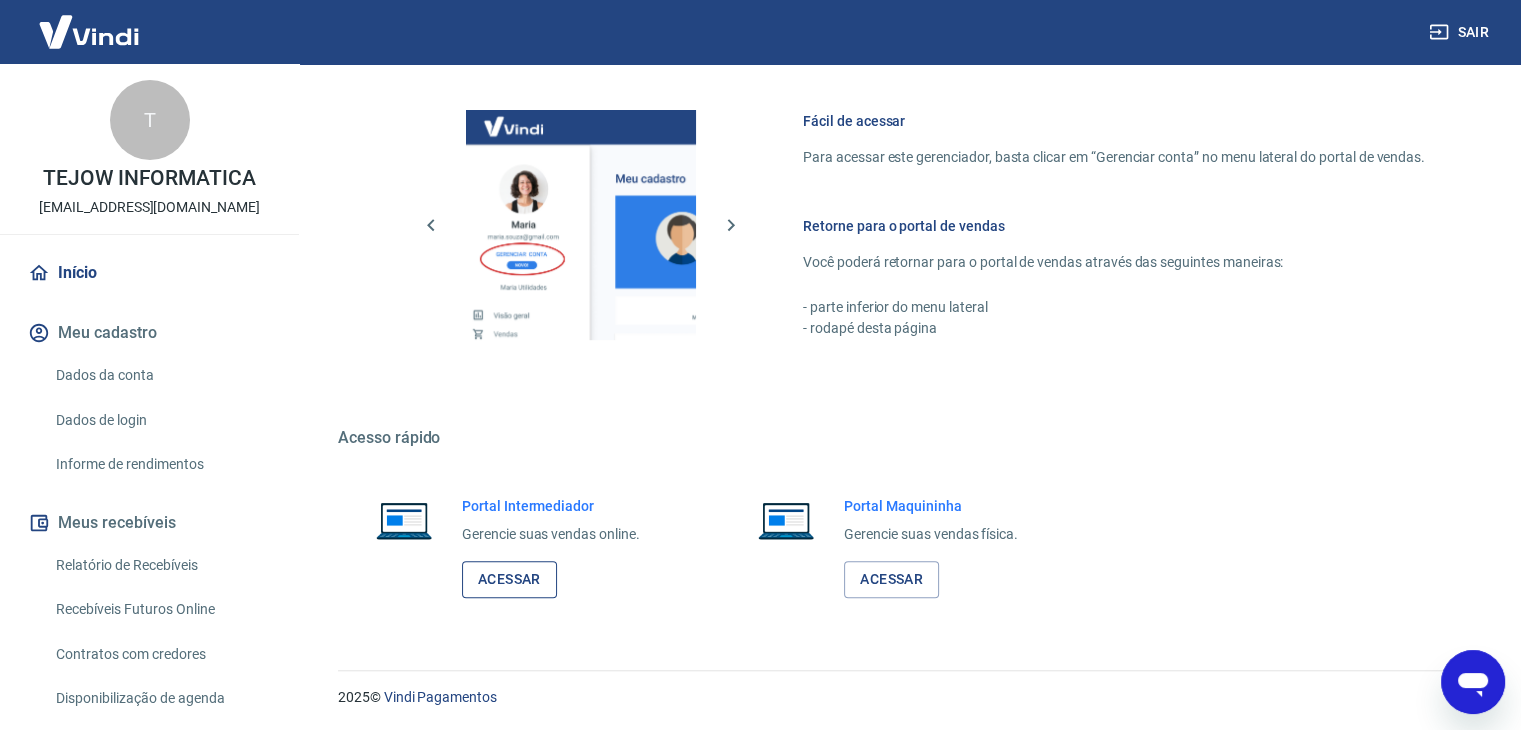 click on "Acessar" at bounding box center [509, 579] 